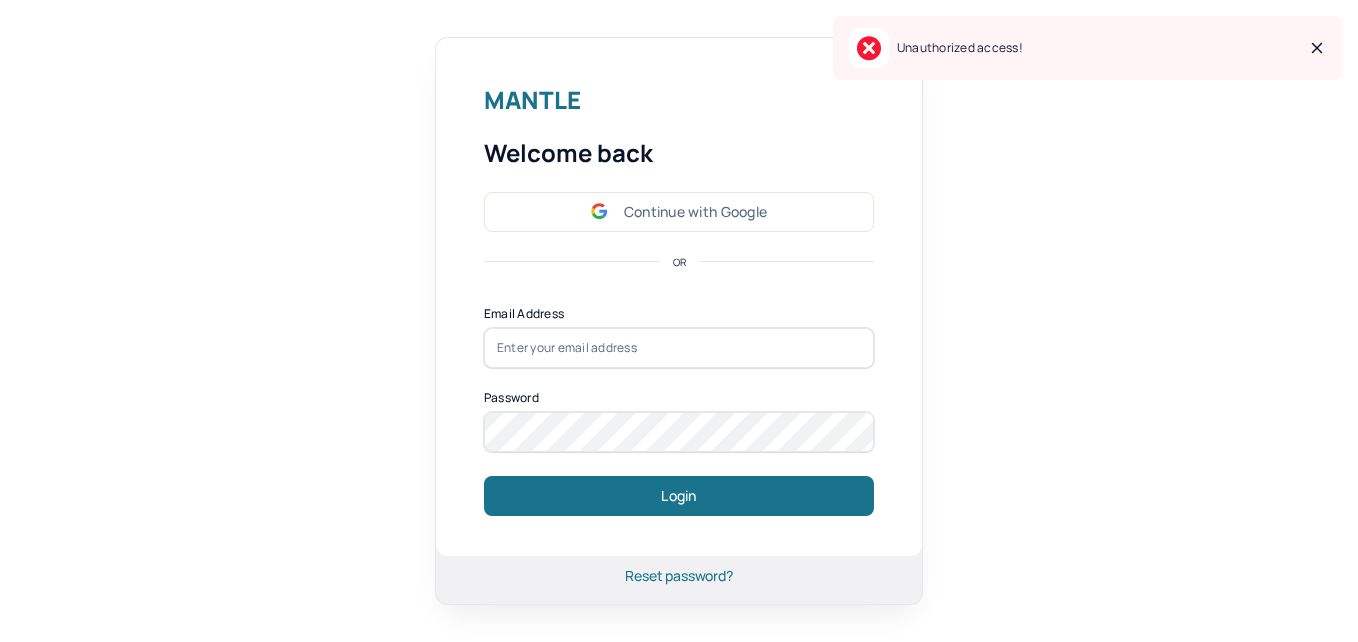 scroll, scrollTop: 0, scrollLeft: 0, axis: both 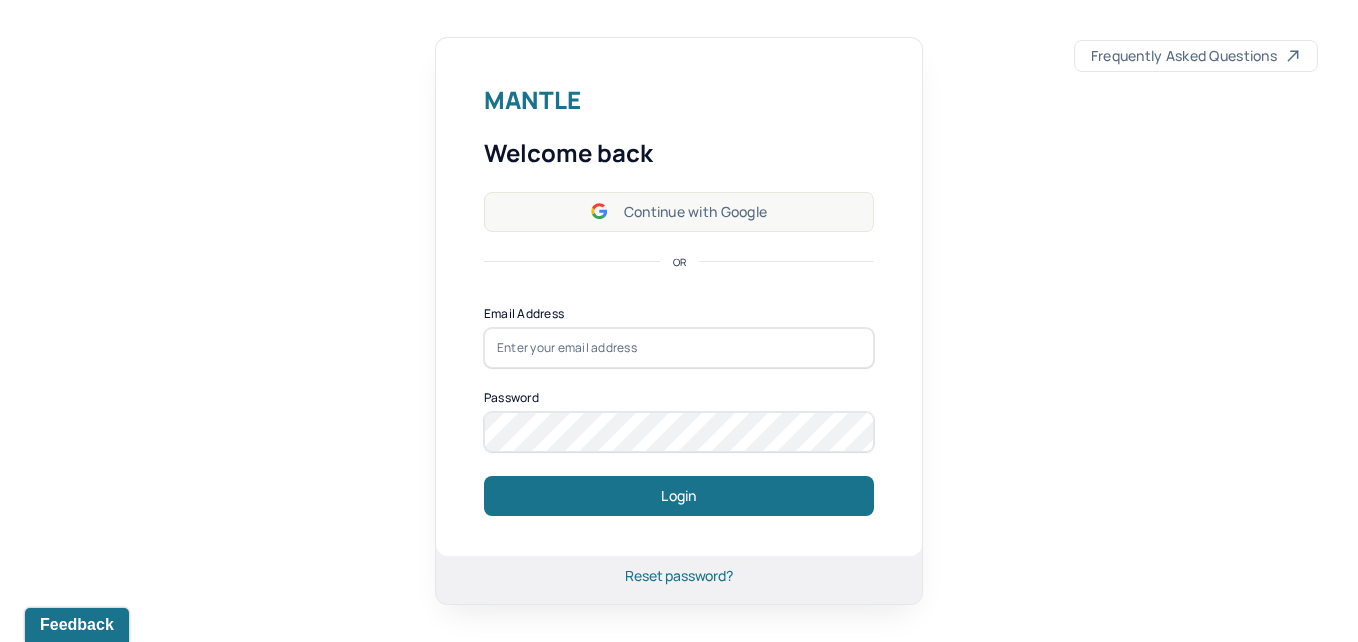 click on "Continue with Google" at bounding box center (679, 212) 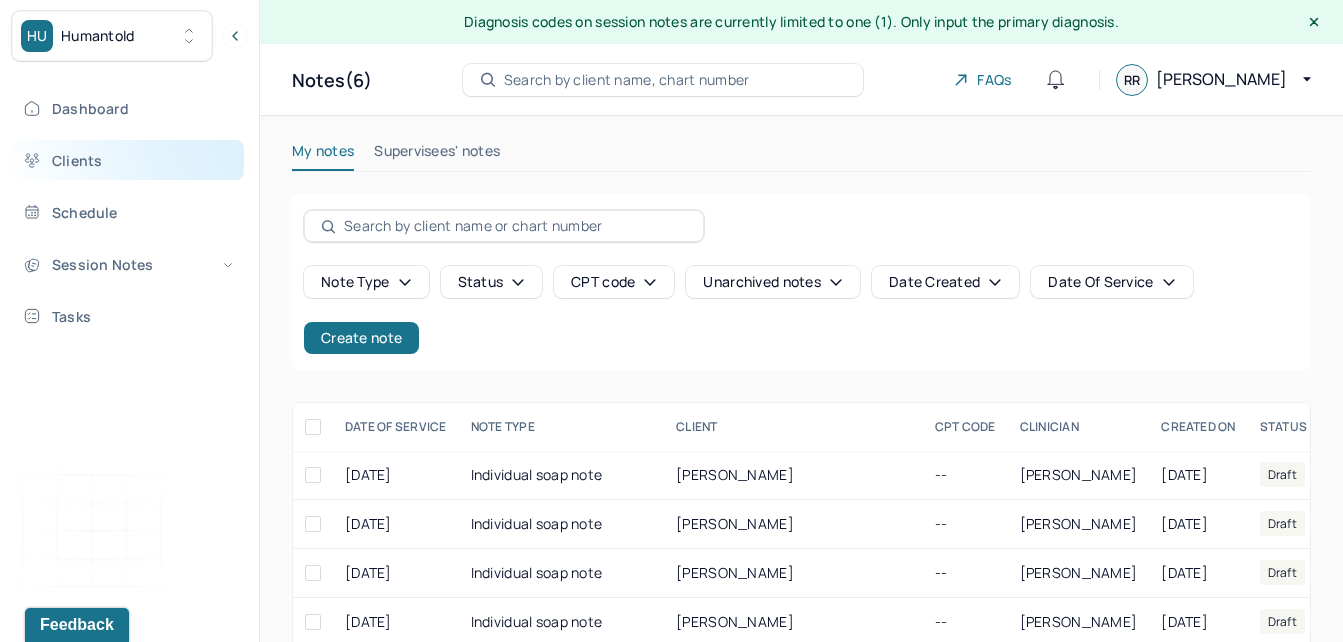 click on "Clients" at bounding box center [128, 160] 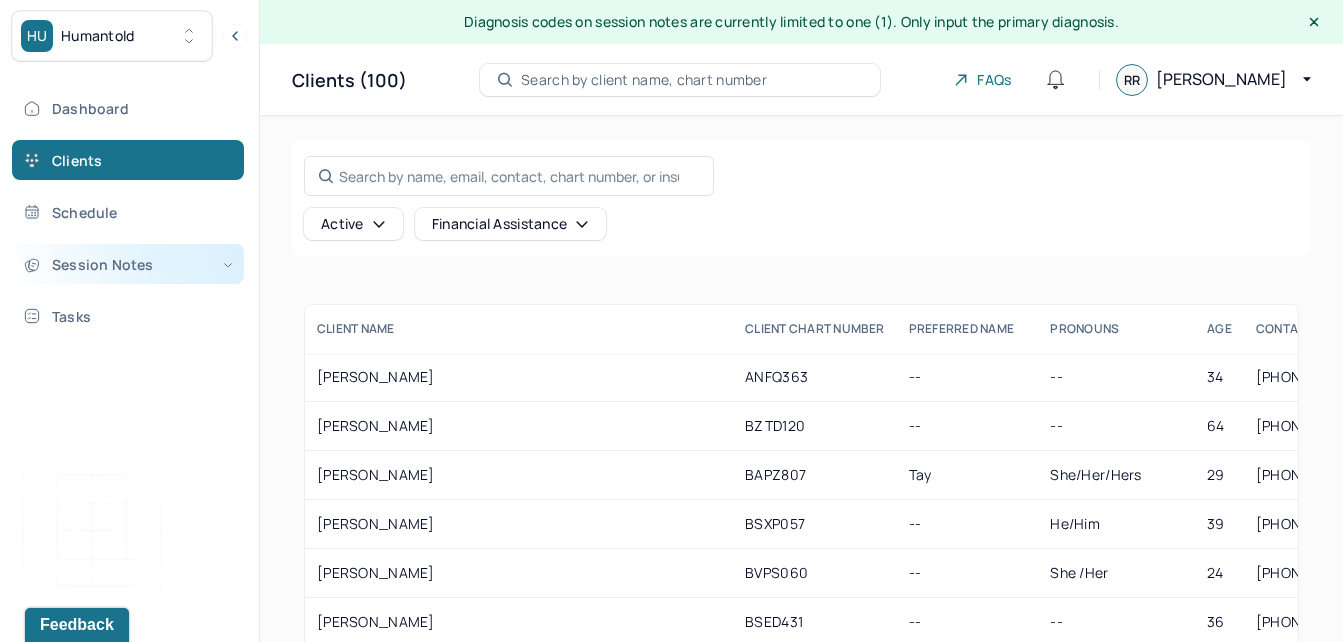 click on "Session Notes" at bounding box center [128, 264] 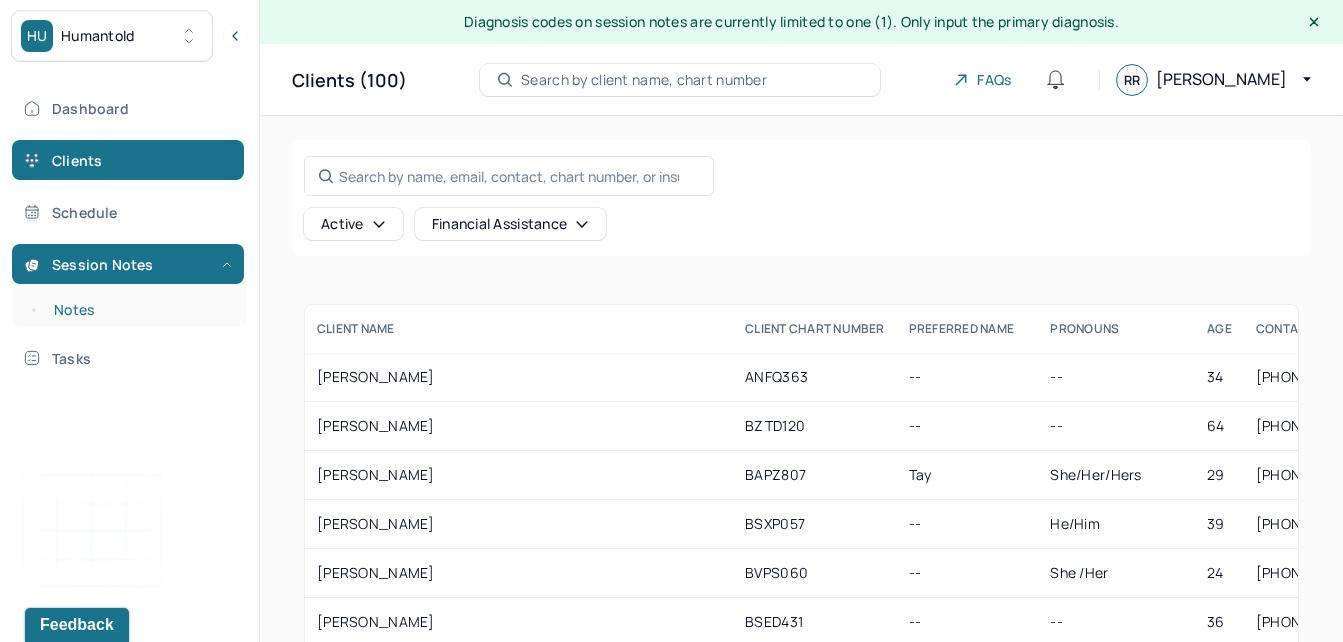 click on "Notes" at bounding box center (139, 310) 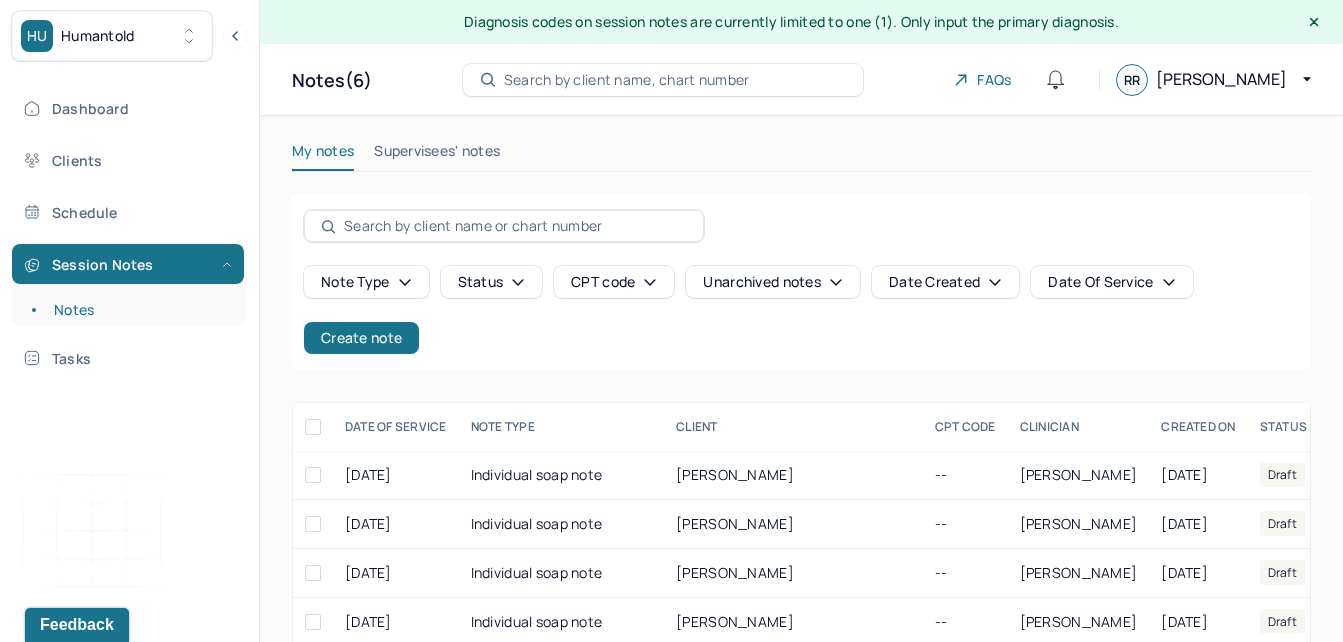 scroll, scrollTop: 143, scrollLeft: 0, axis: vertical 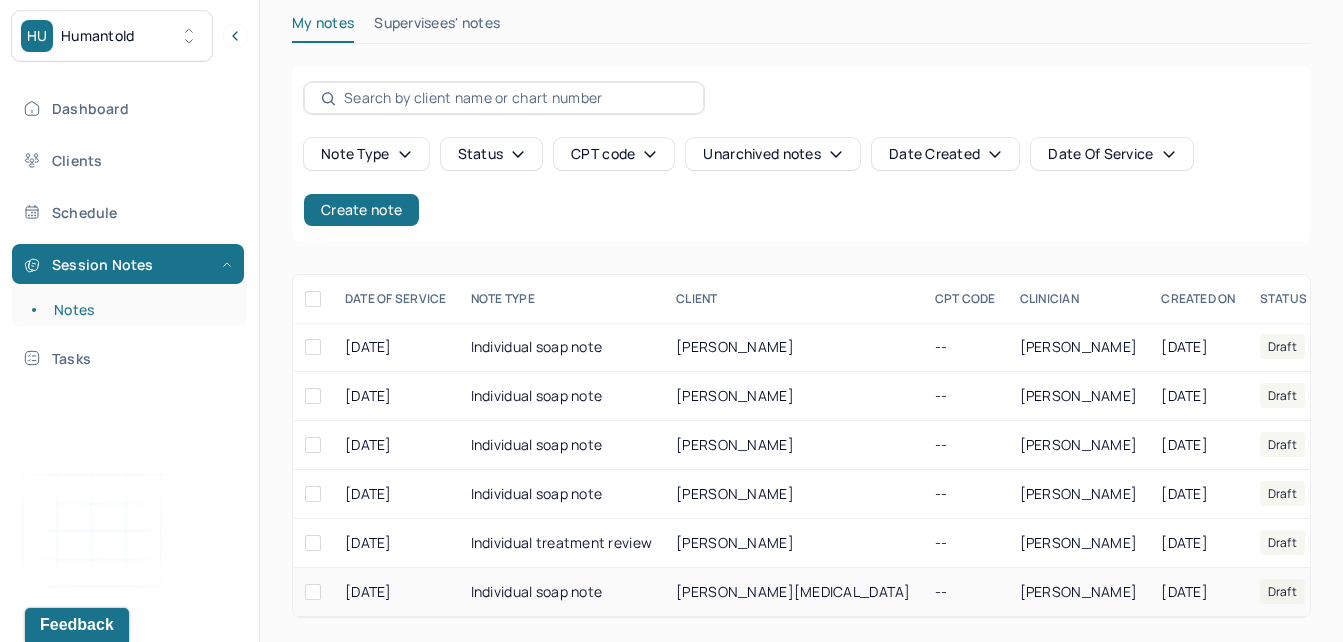 click on "[PERSON_NAME][MEDICAL_DATA]" at bounding box center (793, 591) 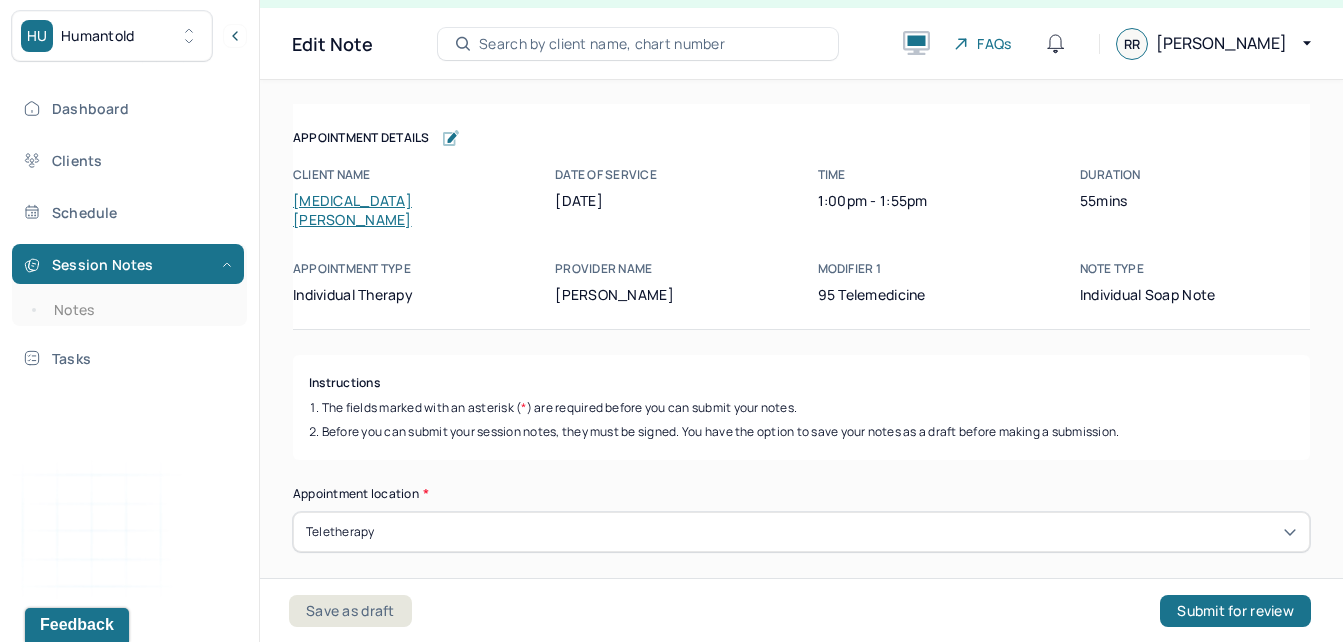 scroll, scrollTop: 36, scrollLeft: 0, axis: vertical 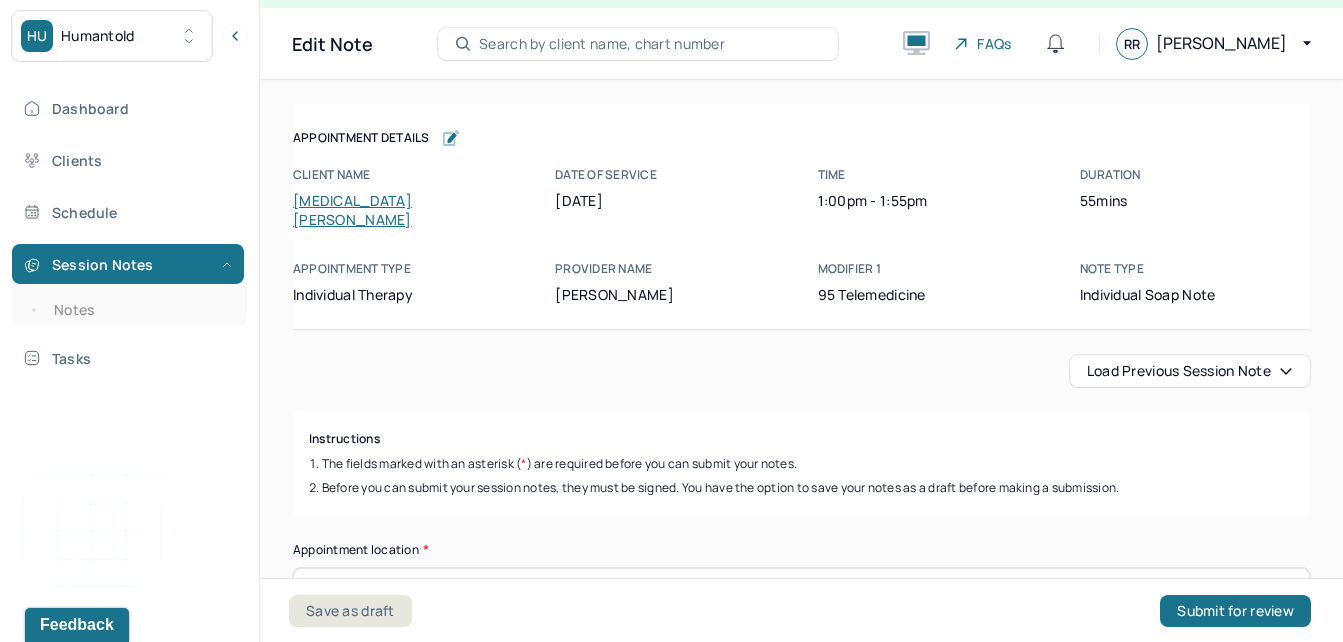 drag, startPoint x: 1307, startPoint y: 178, endPoint x: 1054, endPoint y: 135, distance: 256.62814 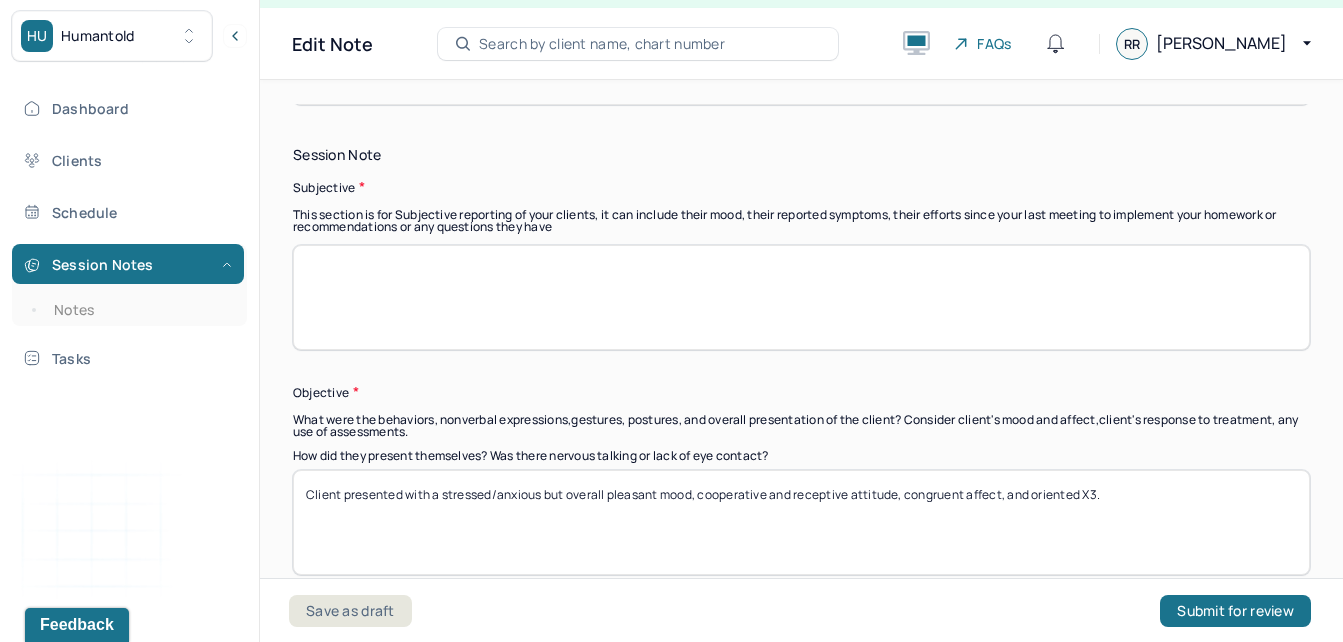 scroll, scrollTop: 1396, scrollLeft: 0, axis: vertical 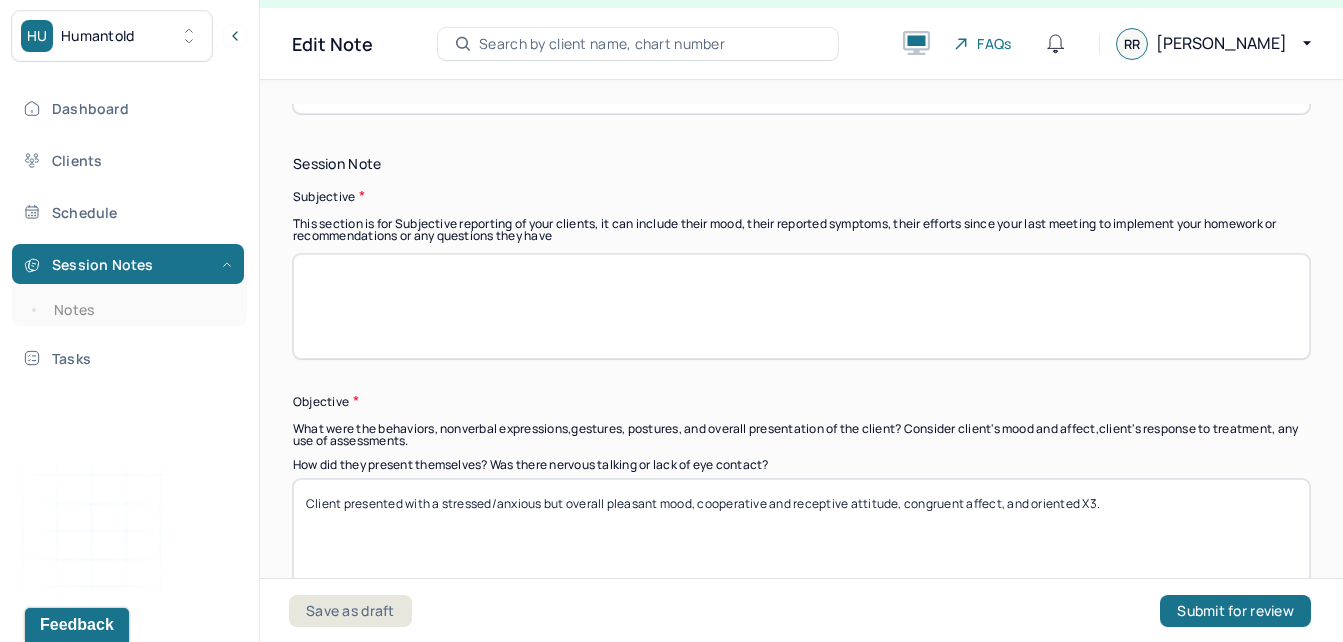 click at bounding box center [801, 306] 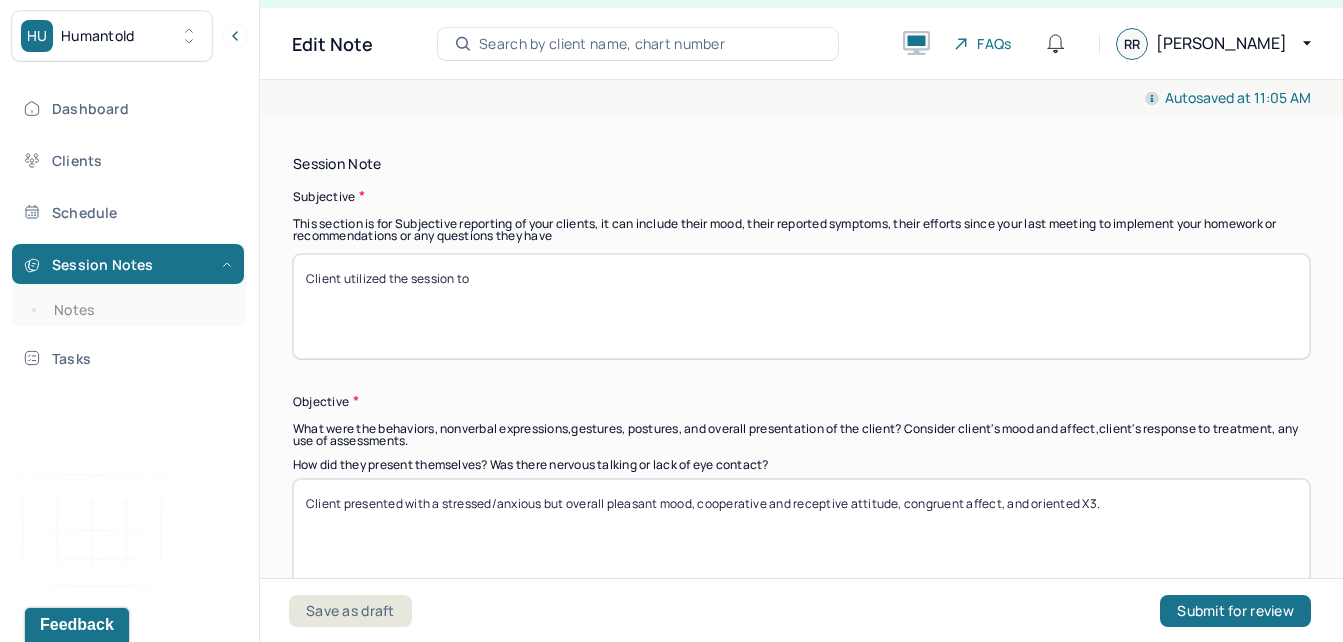 click on "Client utilzied the session to" at bounding box center [801, 306] 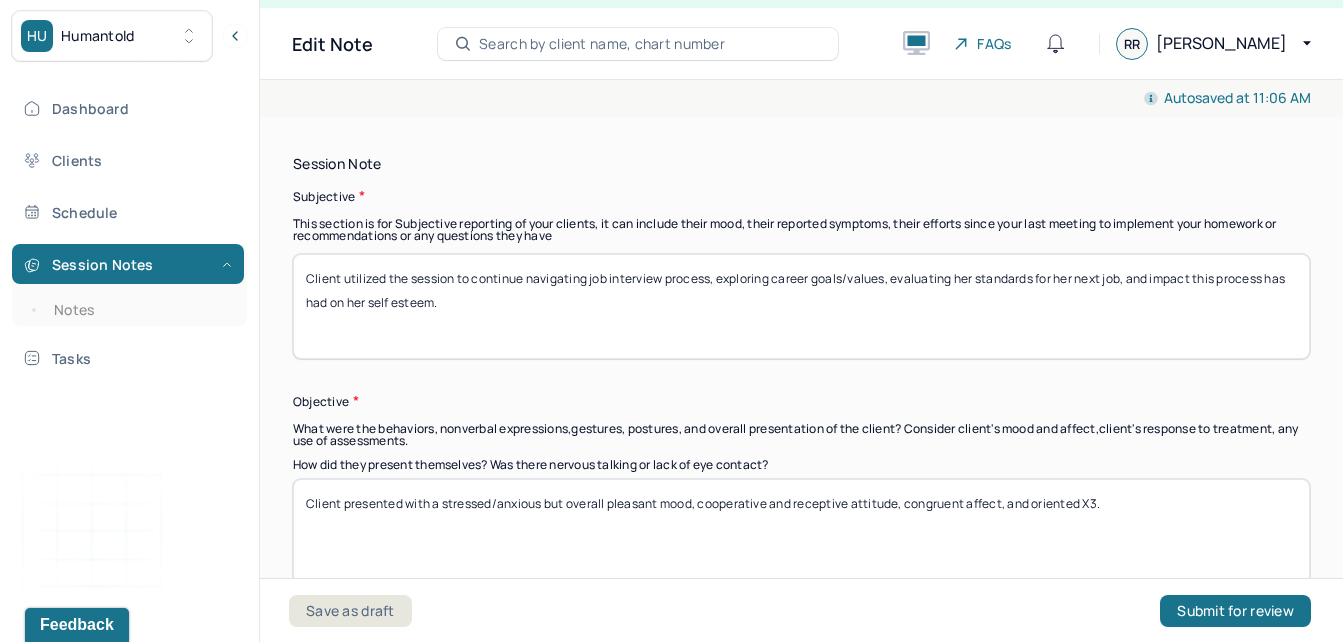 click on "Client utilized the session to continue navigating job interview process, exploring career goals/values, evaluating her standards for her next job, and impact this process has had on her self esteem." at bounding box center (801, 306) 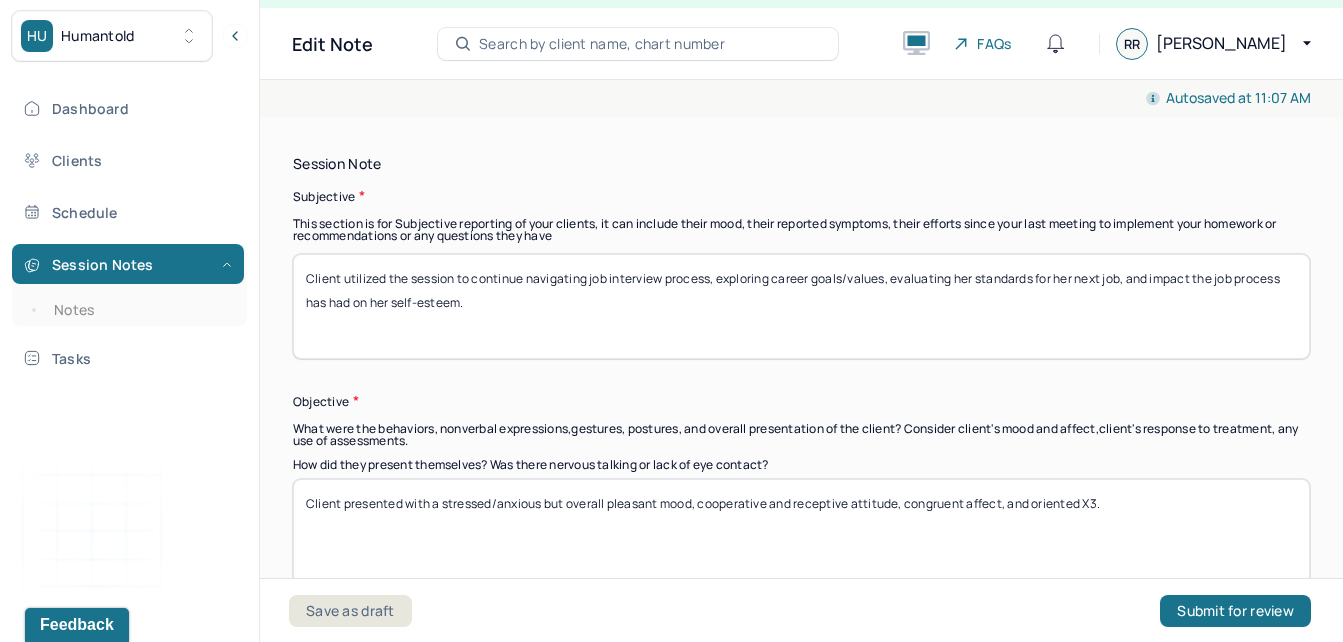 click on "Client utilized the session to continue navigating job interview process, exploring career goals/values, evaluating her standards for her next job, and impact the job process has had on her self esteem." at bounding box center [801, 306] 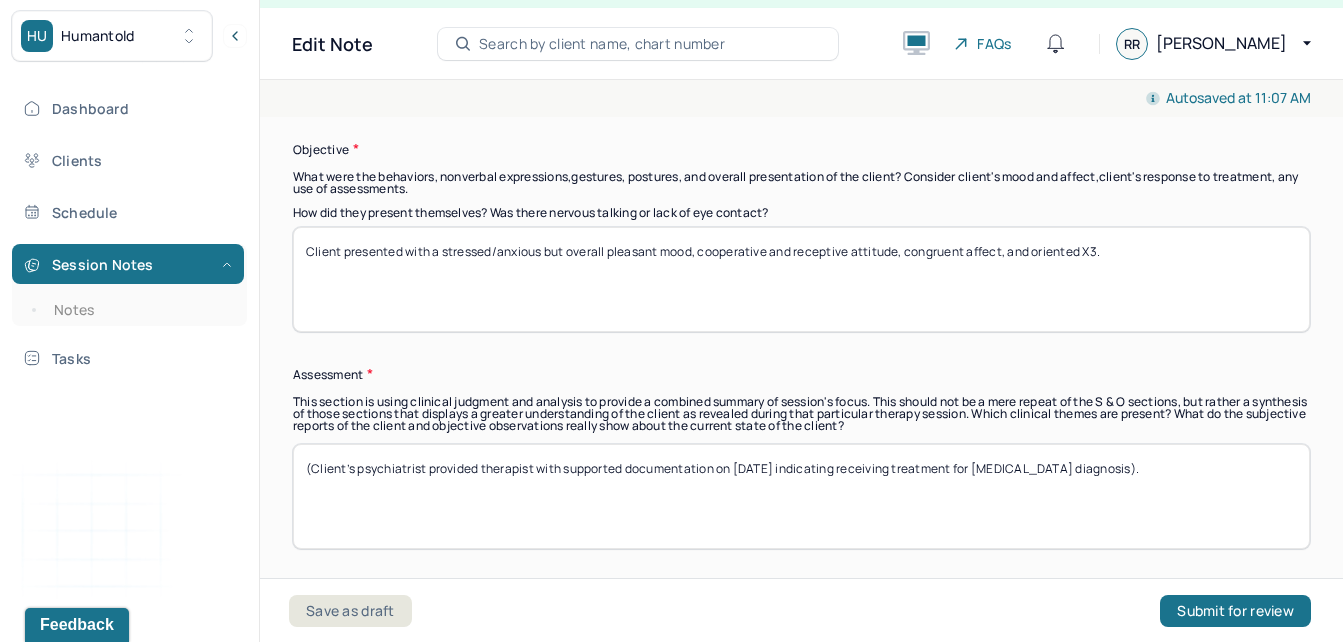 scroll, scrollTop: 1638, scrollLeft: 0, axis: vertical 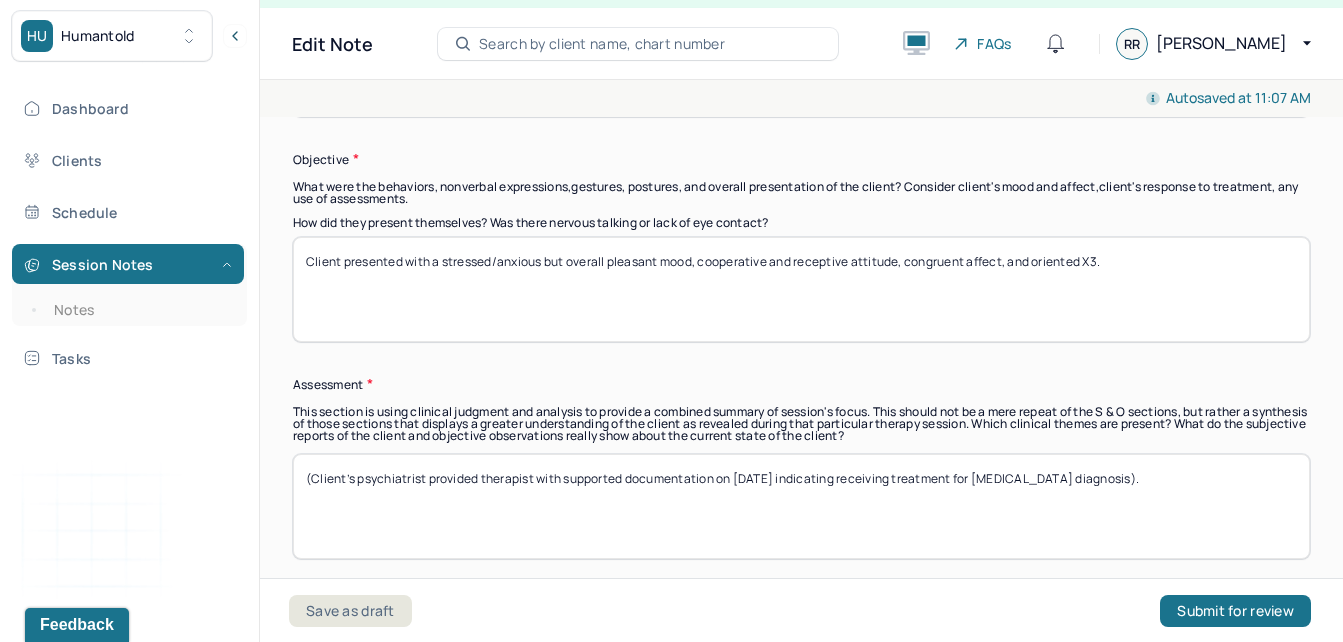 click on "Client presented with a stressed/anxious but overall pleasant mood, cooperative and receptive attitude, congruent affect, and oriented X3." at bounding box center (801, 289) 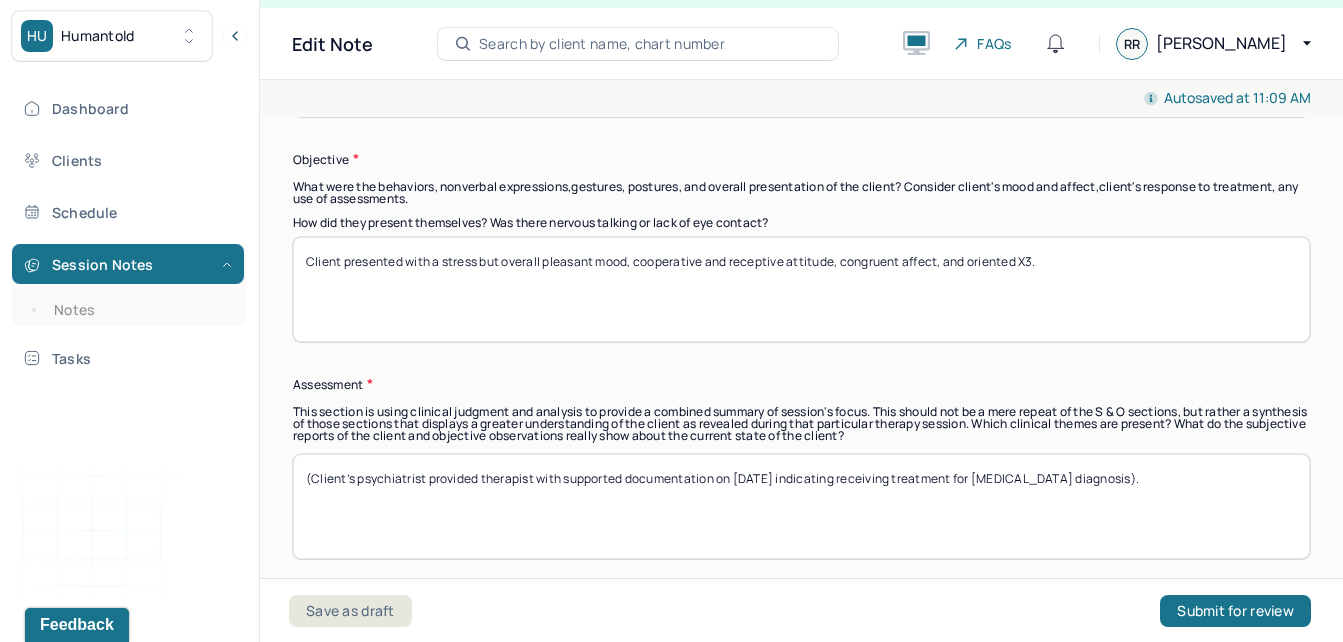 click on "Client presented with a stress but overall pleasant mood, cooperative and receptive attitude, congruent affect, and oriented X3." at bounding box center (801, 289) 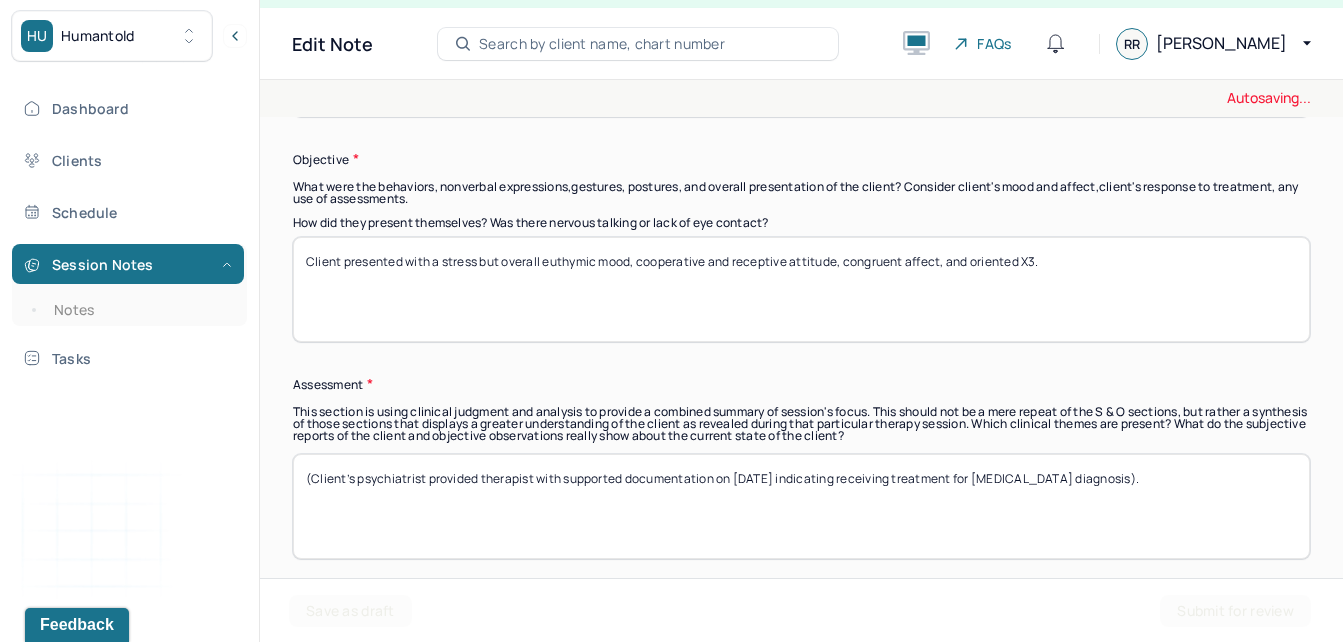 click on "Client presented with a stress but overall pleasant mood, cooperative and receptive attitude, congruent affect, and oriented X3." at bounding box center (801, 289) 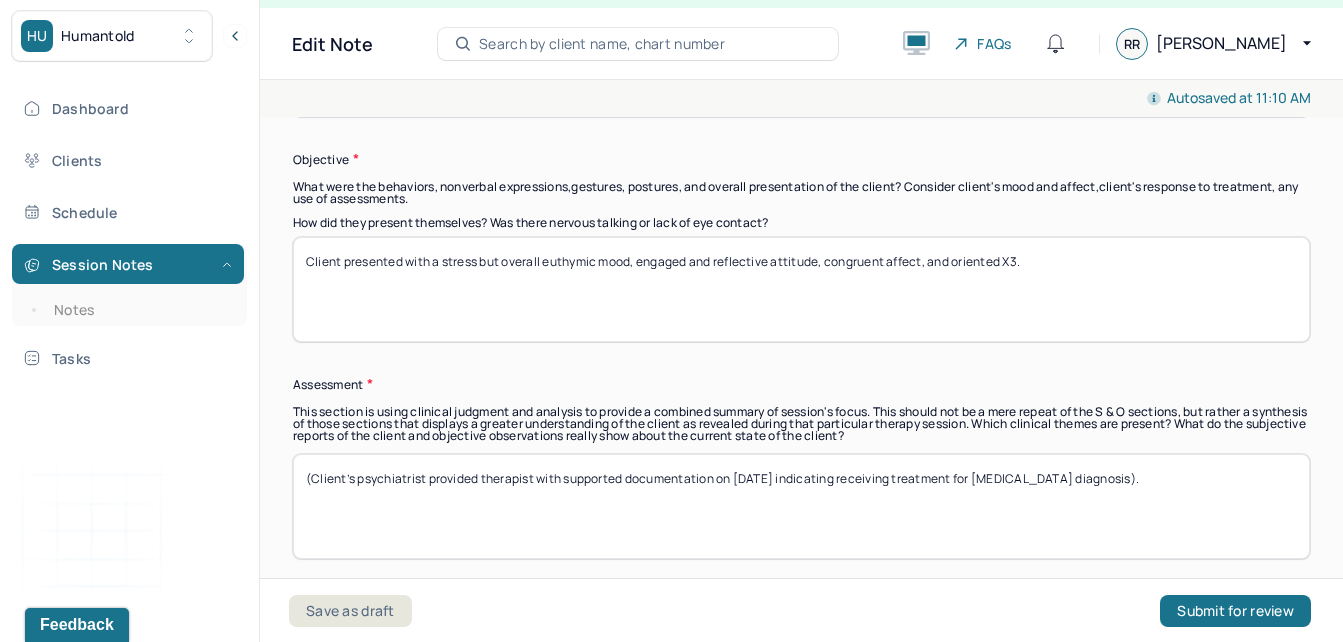 click on "Client presented with a stress but overall euthymic mood, engaged and reflective attitude, congruent affect, and oriented X3." at bounding box center (801, 289) 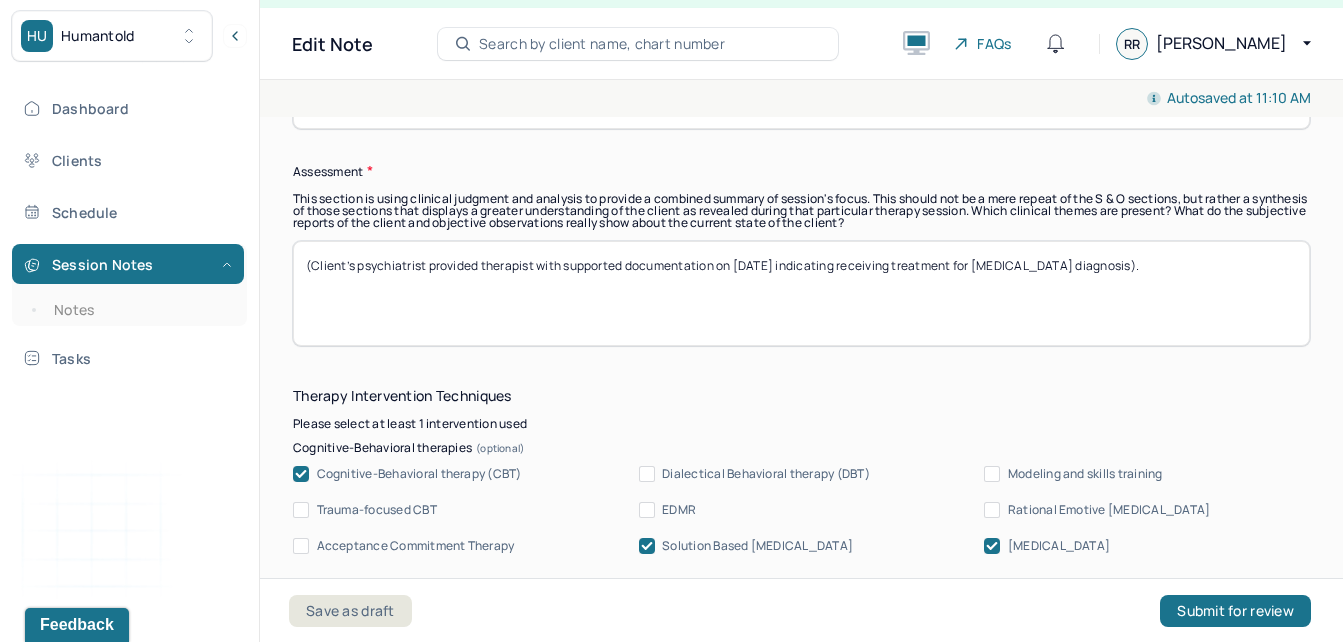 scroll, scrollTop: 1900, scrollLeft: 0, axis: vertical 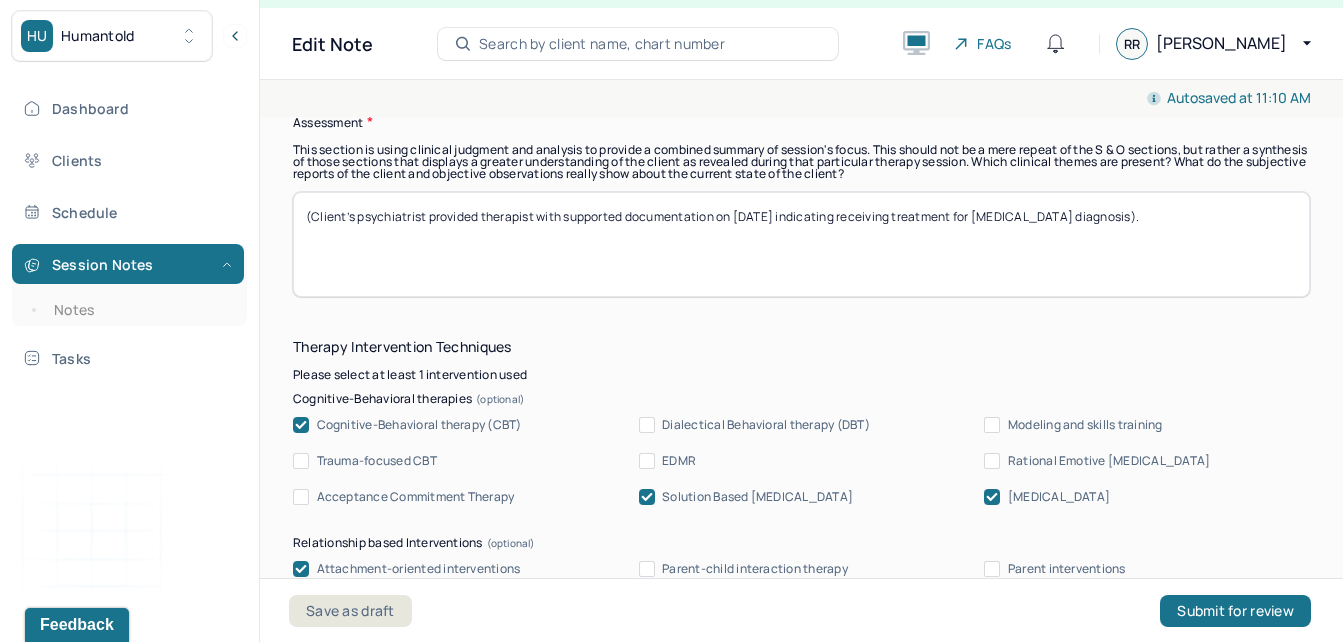 type on "Client presented with a stress but overall euthymic mood, engaged and reflective attitude, full affect, and oriented X3." 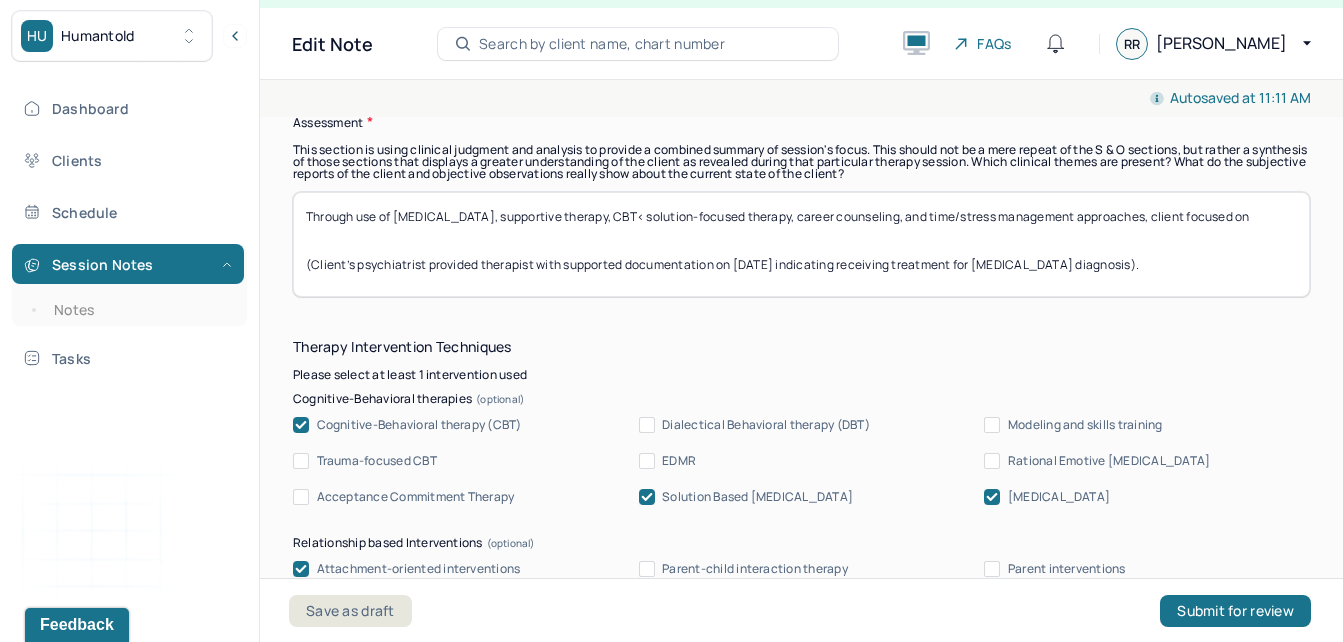 click on "Through use of [MEDICAL_DATA], supportive therapy, CBT< solution-focused therapy, career counseling, and time/stress management approaches, client focused on
(Client’s psychiatrist provided therapist with supported documentation on [DATE] indicating receiving treatment for [MEDICAL_DATA] diagnosis)." at bounding box center (801, 244) 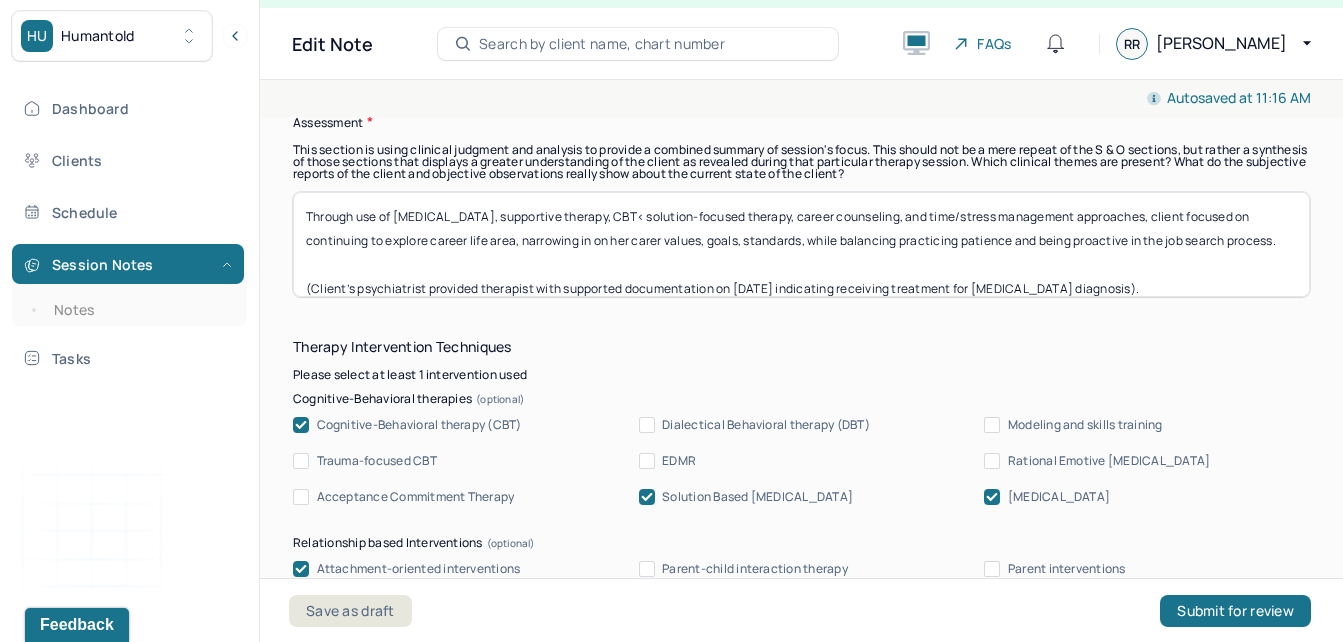 click on "Through use of [MEDICAL_DATA], supportive therapy, CBT< solution-focused therapy, career counseling, and time/stress management approaches, client focused on continuing to explore career life area, narrowing in on her carer values, goals, standards, while balancing practicing patience and being proactive in the job search process.
(Client’s psychiatrist provided therapist with supported documentation on [DATE] indicating receiving treatment for [MEDICAL_DATA] diagnosis)." at bounding box center (801, 244) 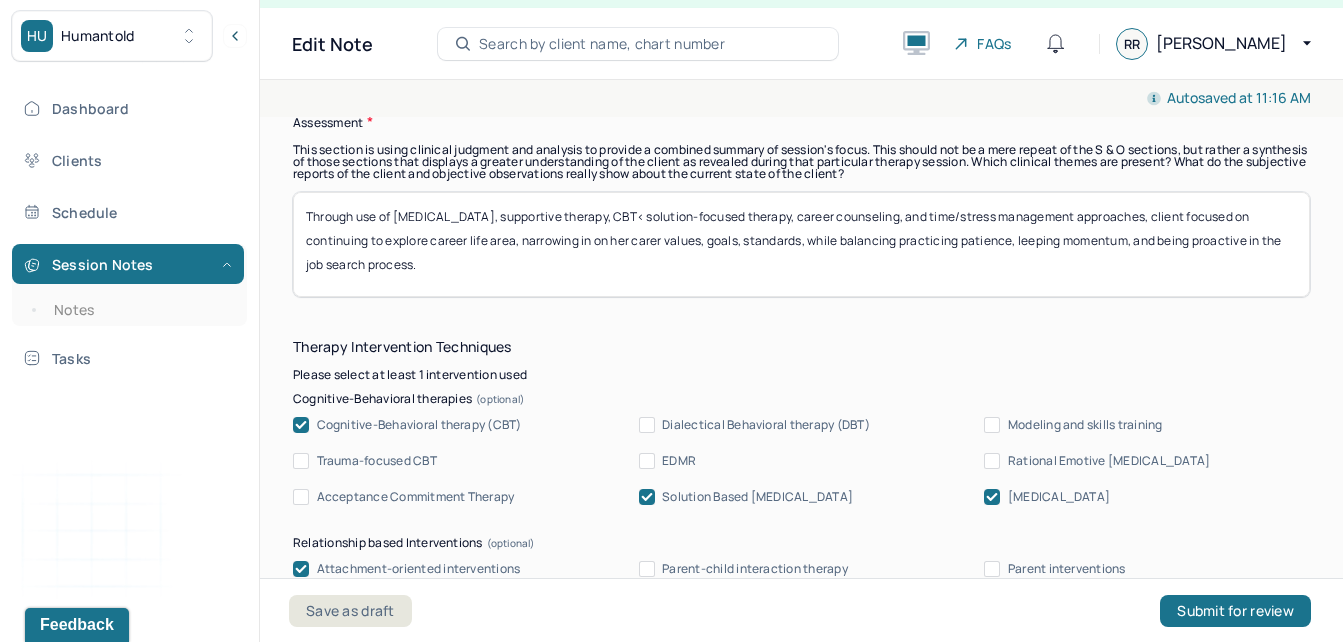 drag, startPoint x: 1101, startPoint y: 219, endPoint x: 770, endPoint y: 249, distance: 332.35675 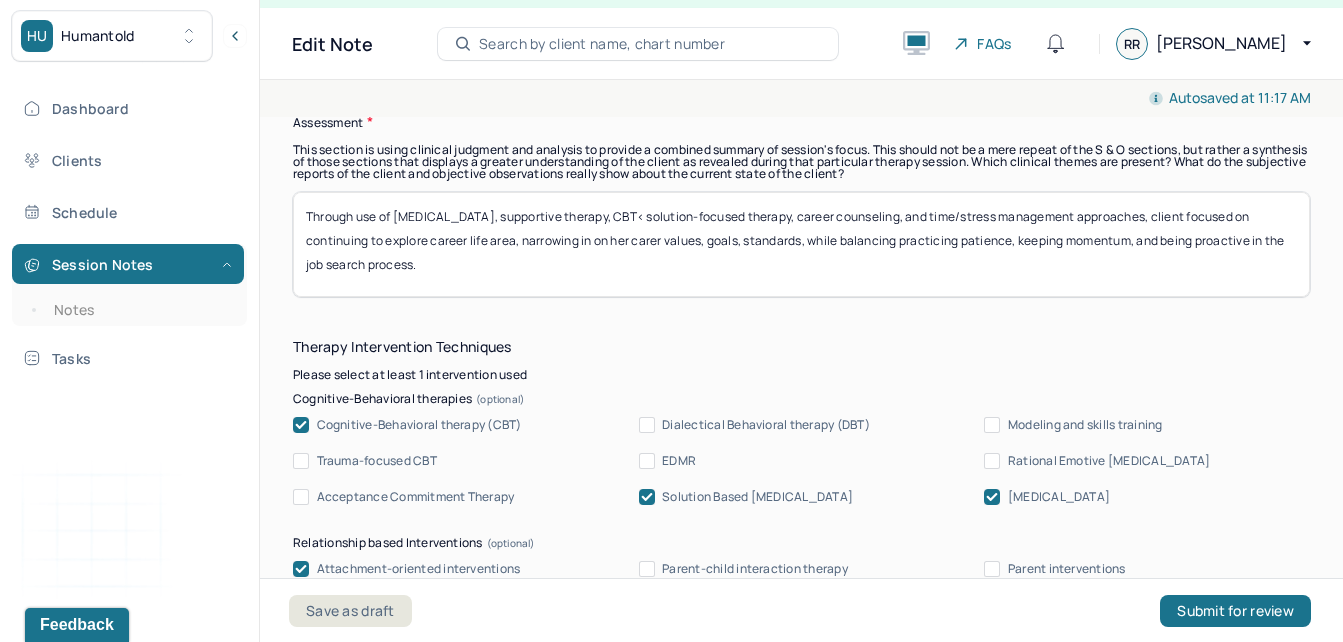 click on "Through use of [MEDICAL_DATA], supportive therapy, CBT< solution-focused therapy, career counseling, and time/stress management approaches, client focused on continuing to explore career life area, narrowing in on her carer values, goals, standards, while balancing practicing patience, keeping momentum, and being proactive in the job search process.
(Client’s psychiatrist provided therapist with supported documentation on [DATE] indicating receiving treatment for [MEDICAL_DATA] diagnosis)." at bounding box center (801, 244) 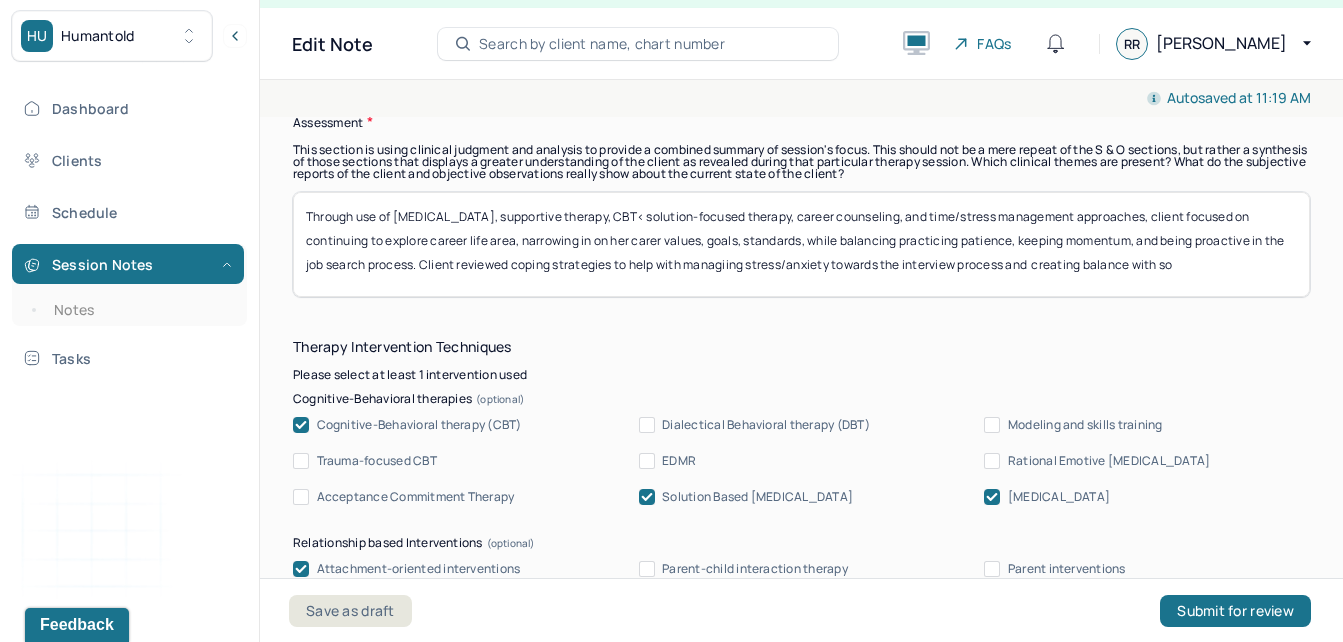scroll, scrollTop: 1, scrollLeft: 0, axis: vertical 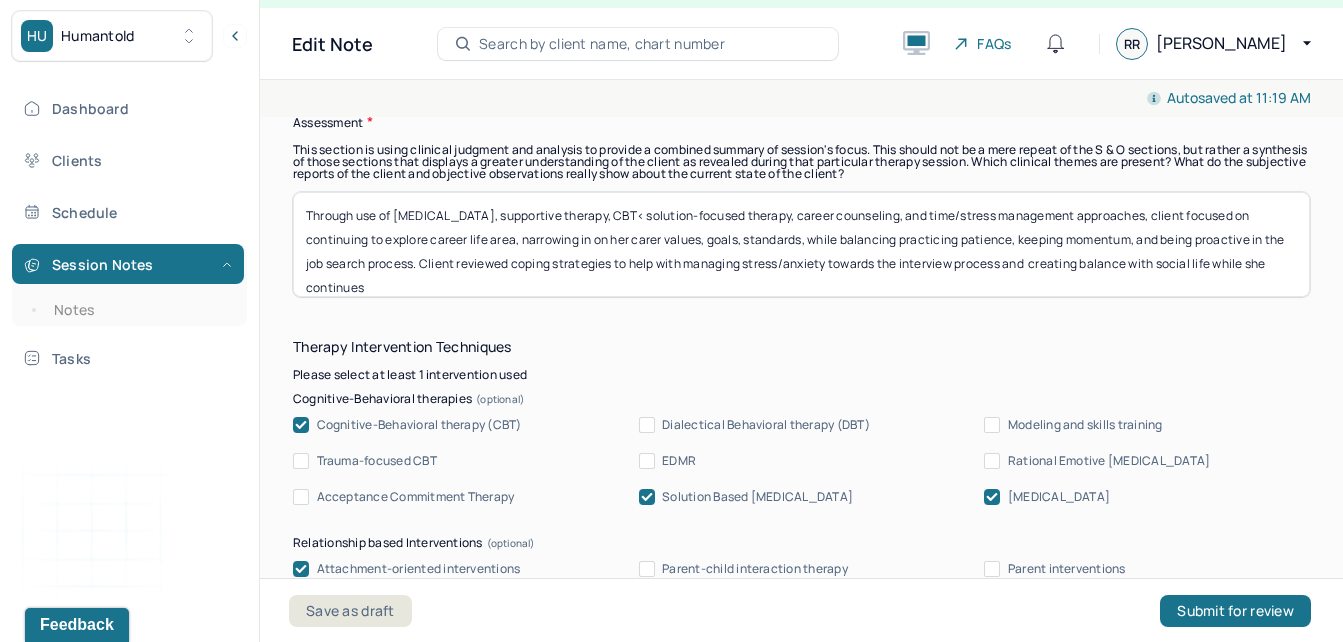 click on "Through use of [MEDICAL_DATA], supportive therapy, CBT< solution-focused therapy, career counseling, and time/stress management approaches, client focused on continuing to explore career life area, narrowing in on her carer values, goals, standards, while balancing practicing patience, keeping momentum, and being proactive in the job search process. Client reviewed coping strategies to help with managing stress/anxiety towards the interview process and  creating balance with social life while she continues
(Client’s psychiatrist provided therapist with supported documentation on [DATE] indicating receiving treatment for [MEDICAL_DATA] diagnosis)." at bounding box center (801, 244) 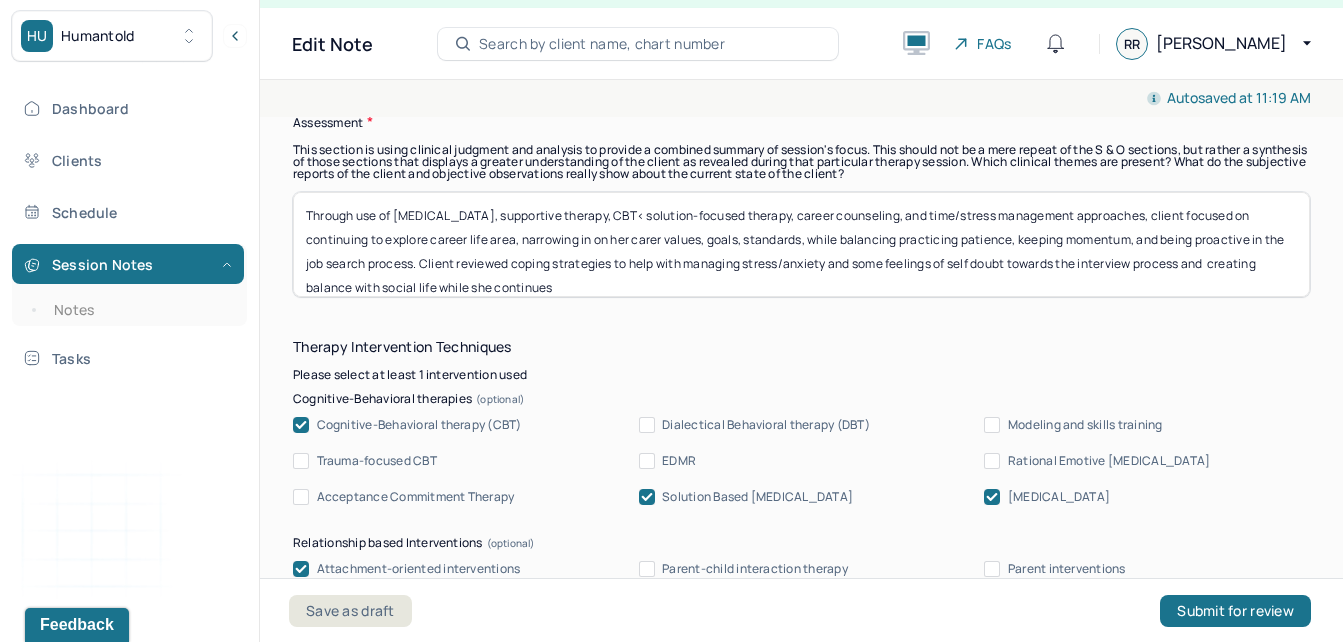 click on "Through use of [MEDICAL_DATA], supportive therapy, CBT< solution-focused therapy, career counseling, and time/stress management approaches, client focused on continuing to explore career life area, narrowing in on her carer values, goals, standards, while balancing practicing patience, keeping momentum, and being proactive in the job search process. Client reviewed coping strategies to help with managing stress/anxiety and some feelings of self doubt towards the interview process and  creating balance with social life while she continues
(Client’s psychiatrist provided therapist with supported documentation on [DATE] indicating receiving treatment for [MEDICAL_DATA] diagnosis)." at bounding box center (801, 244) 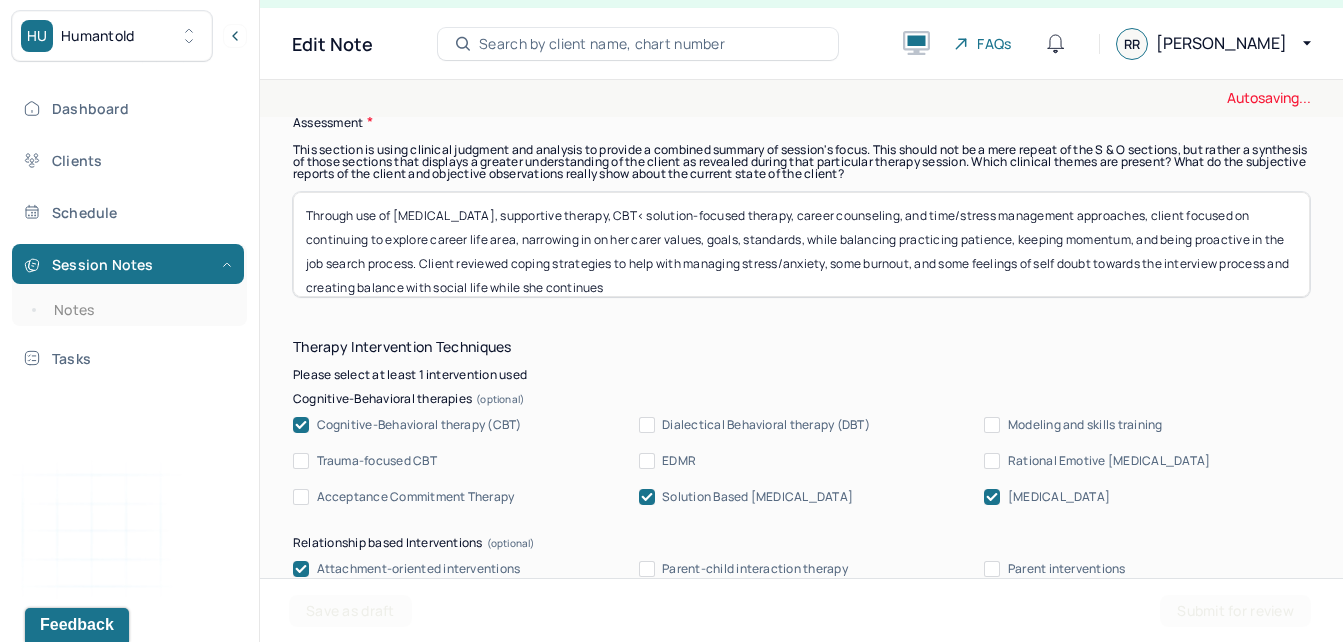 click on "Through use of [MEDICAL_DATA], supportive therapy, CBT< solution-focused therapy, career counseling, and time/stress management approaches, client focused on continuing to explore career life area, narrowing in on her carer values, goals, standards, while balancing practicing patience, keeping momentum, and being proactive in the job search process. Client reviewed coping strategies to help with managing stress/anxiety, some burnout, and some feelings of self doubt towards the interview process and  creating balance with social life while she continues
(Client’s psychiatrist provided therapist with supported documentation on [DATE] indicating receiving treatment for [MEDICAL_DATA] diagnosis)." at bounding box center [801, 244] 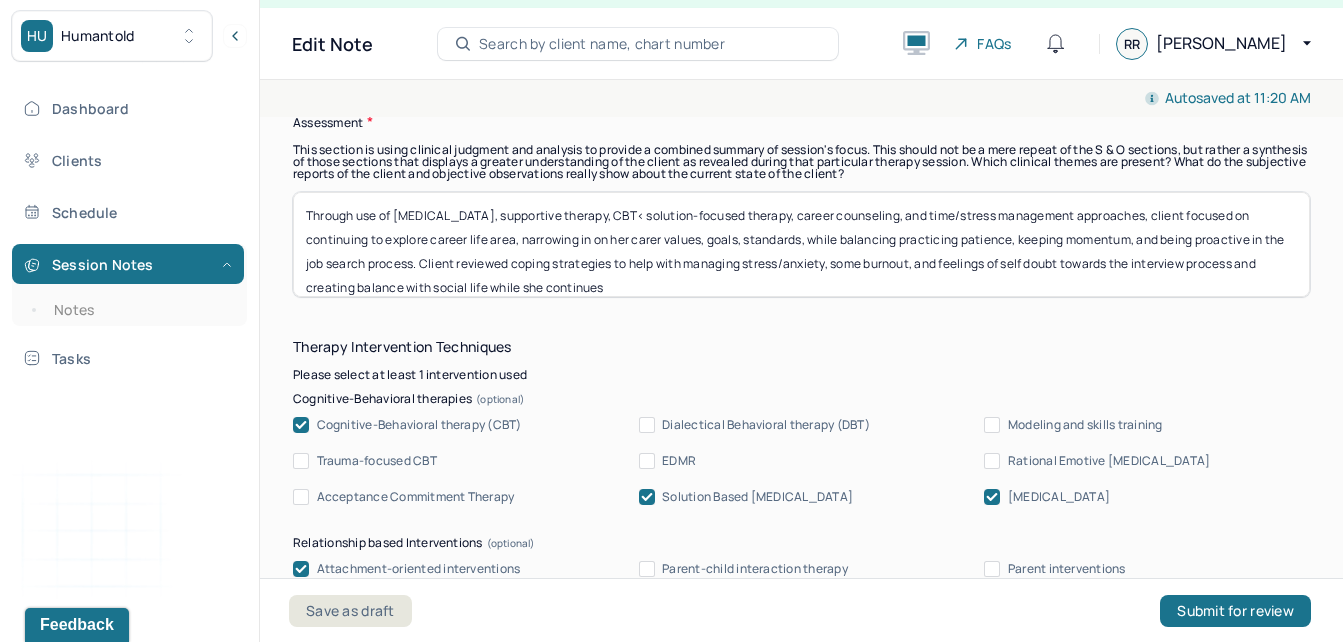 click on "Through use of [MEDICAL_DATA], supportive therapy, CBT< solution-focused therapy, career counseling, and time/stress management approaches, client focused on continuing to explore career life area, narrowing in on her carer values, goals, standards, while balancing practicing patience, keeping momentum, and being proactive in the job search process. Client reviewed coping strategies to help with managing stress/anxiety, some burnout, and feelings of self doubt towards the interview process and  creating balance with social life while she continues
(Client’s psychiatrist provided therapist with supported documentation on [DATE] indicating receiving treatment for [MEDICAL_DATA] diagnosis)." at bounding box center (801, 244) 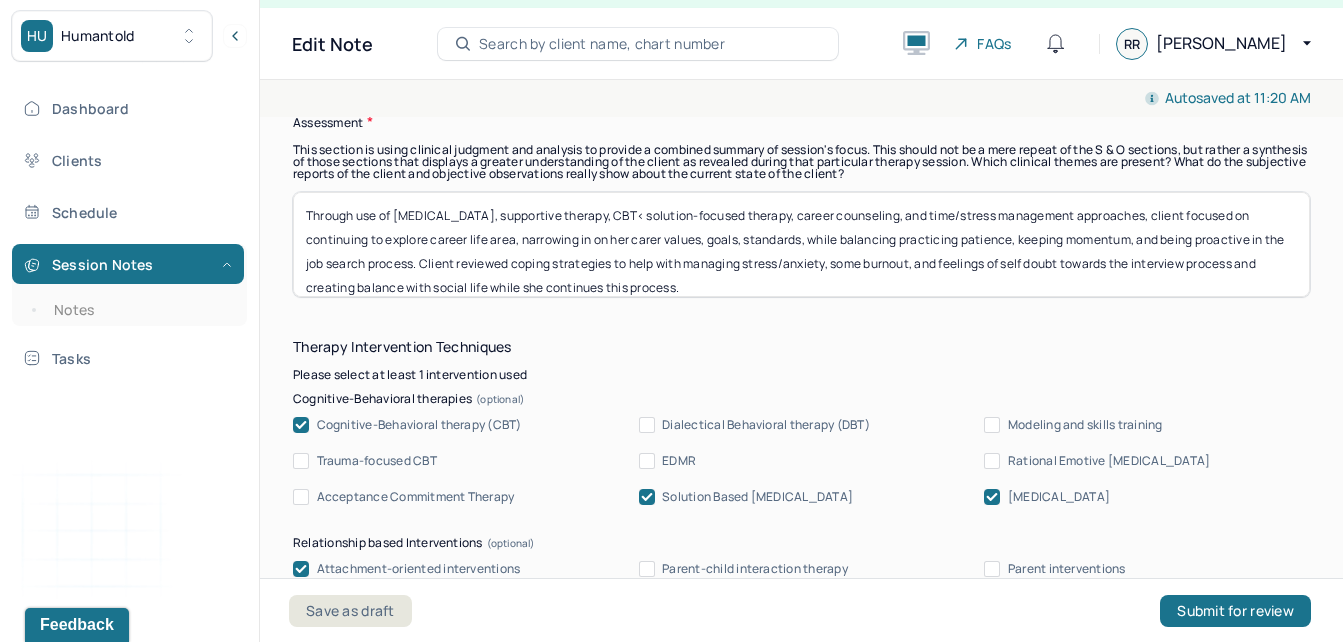 click on "Through use of [MEDICAL_DATA], supportive therapy, CBT< solution-focused therapy, career counseling, and time/stress management approaches, client focused on continuing to explore career life area, narrowing in on her carer values, goals, standards, while balancing practicing patience, keeping momentum, and being proactive in the job search process. Client reviewed coping strategies to help with managing stress/anxiety, some burnout, and feelings of self doubt towards the interview process and creating balance with social life while she continues this process.
(Client’s psychiatrist provided therapist with supported documentation on [DATE] indicating receiving treatment for [MEDICAL_DATA] diagnosis)." at bounding box center (801, 244) 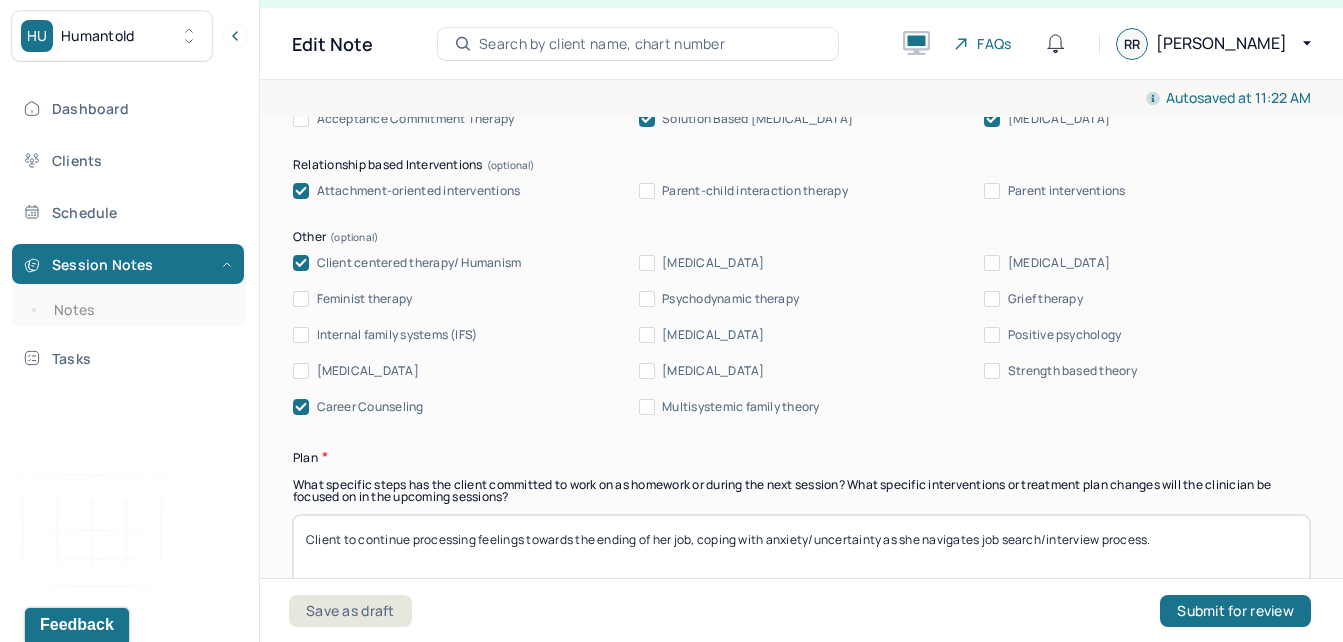 scroll, scrollTop: 2287, scrollLeft: 0, axis: vertical 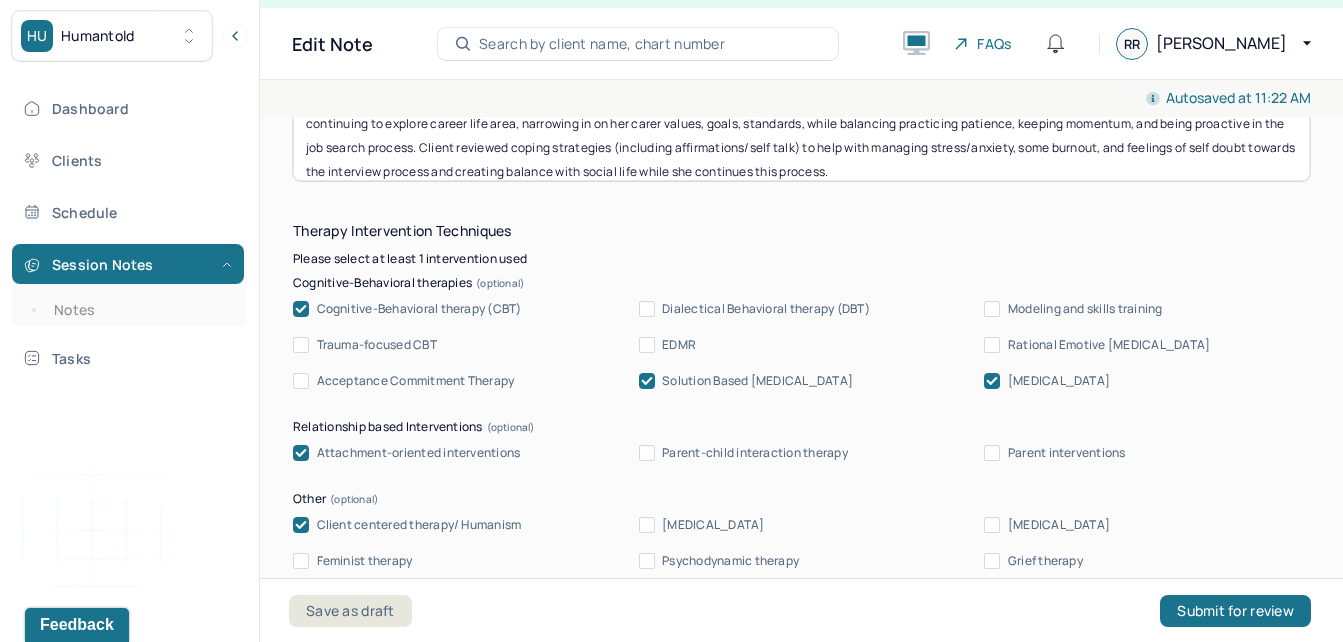 type on "Through use of [MEDICAL_DATA], supportive therapy, CBT< solution-focused therapy, career counseling, and time/stress management approaches, client focused on continuing to explore career life area, narrowing in on her carer values, goals, standards, while balancing practicing patience, keeping momentum, and being proactive in the job search process. Client reviewed coping strategies (including affirmations/self talk) to help with managing stress/anxiety, some burnout, and feelings of self doubt towards the interview process and creating balance with social life while she continues this process.
(Client’s psychiatrist provided therapist with supported documentation on [DATE] indicating receiving treatment for [MEDICAL_DATA] diagnosis)." 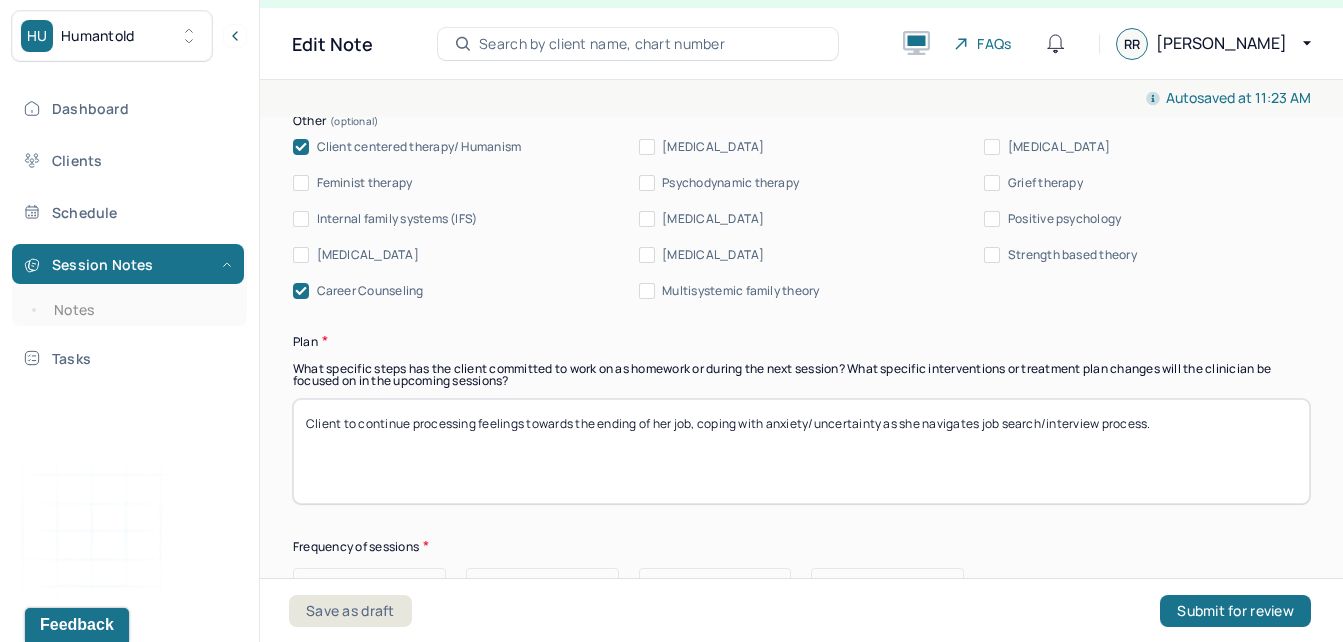 scroll, scrollTop: 2413, scrollLeft: 0, axis: vertical 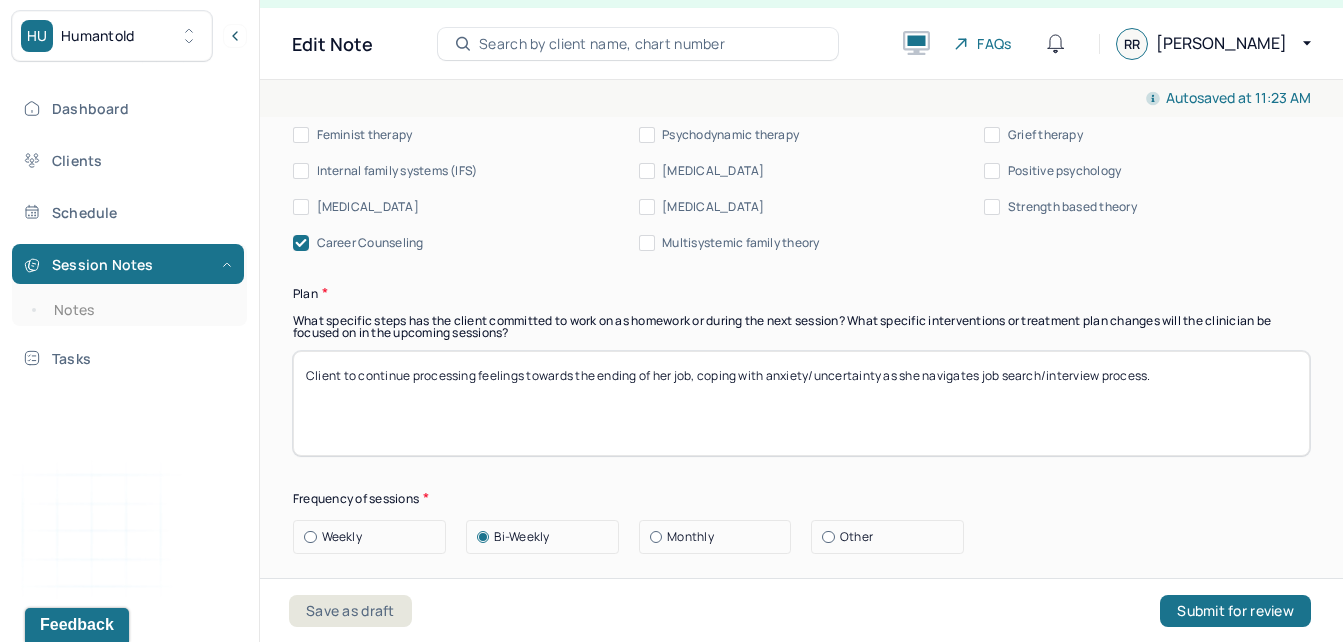 click on "Client to continue processing feelings towards the ending of her job, coping with anxiety/uncertainty as she navigates job search/interview process." at bounding box center (801, 403) 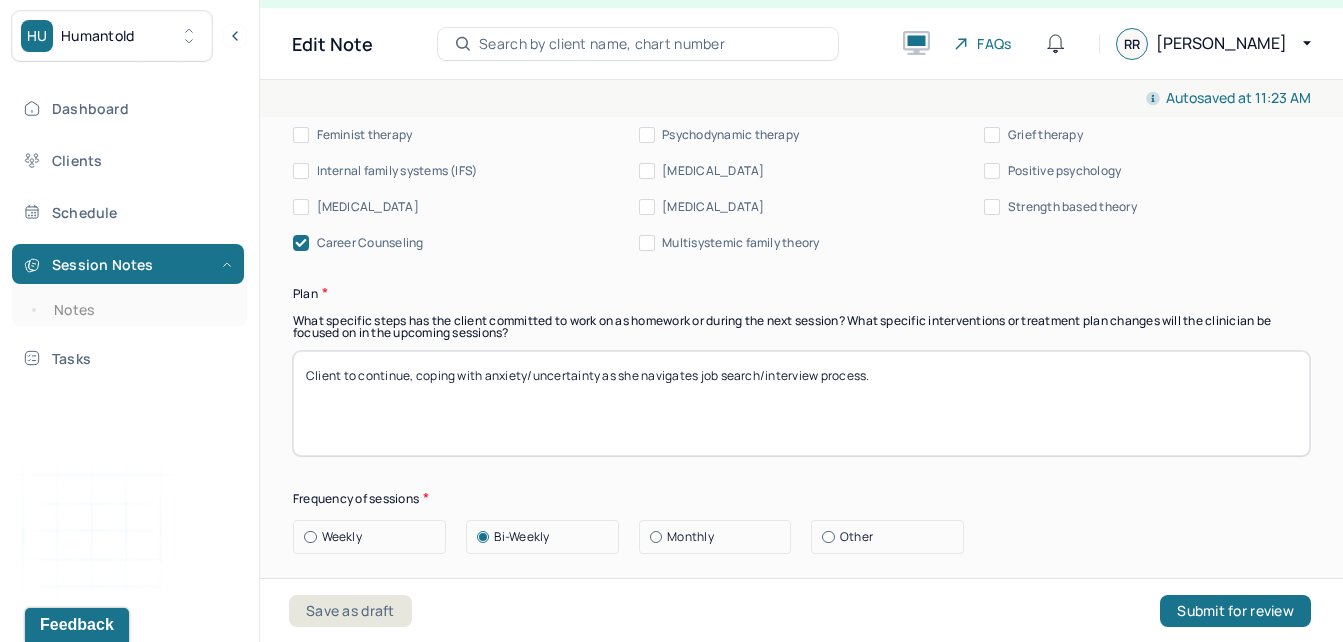 click on "Client to continue, coping with anxiety/uncertainty as she navigates job search/interview process." at bounding box center [801, 403] 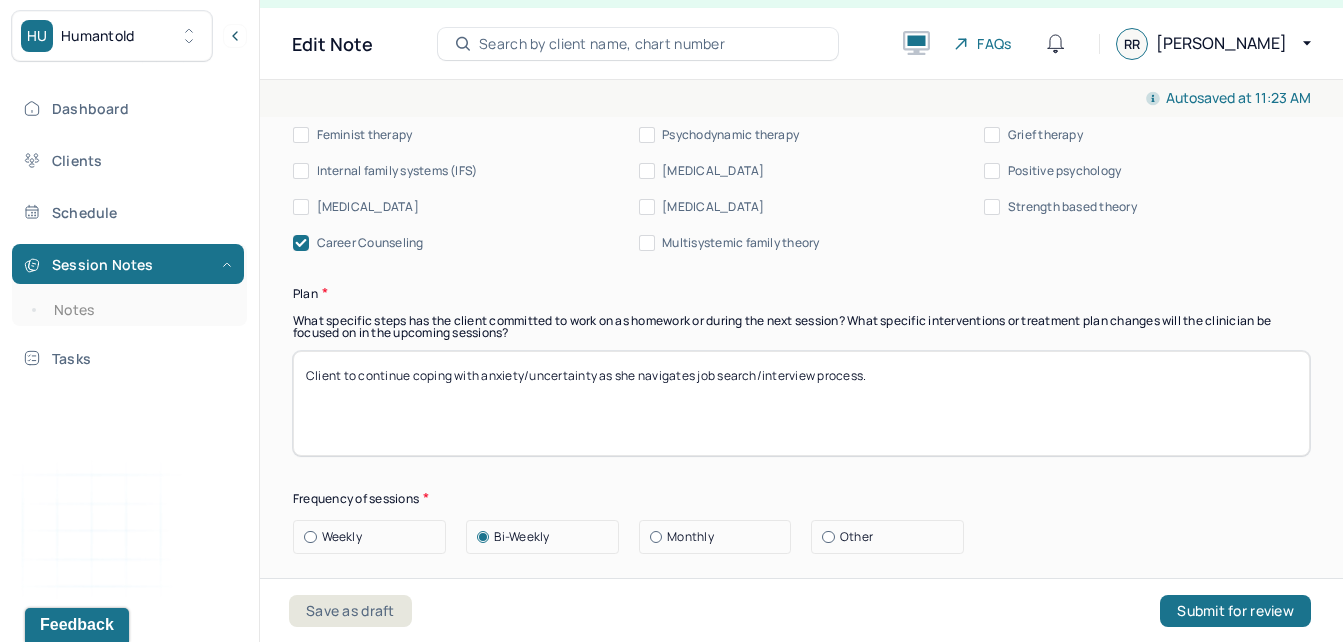 click on "Client to continue coping with anxiety/uncertainty as she navigates job search/interview process." at bounding box center (801, 403) 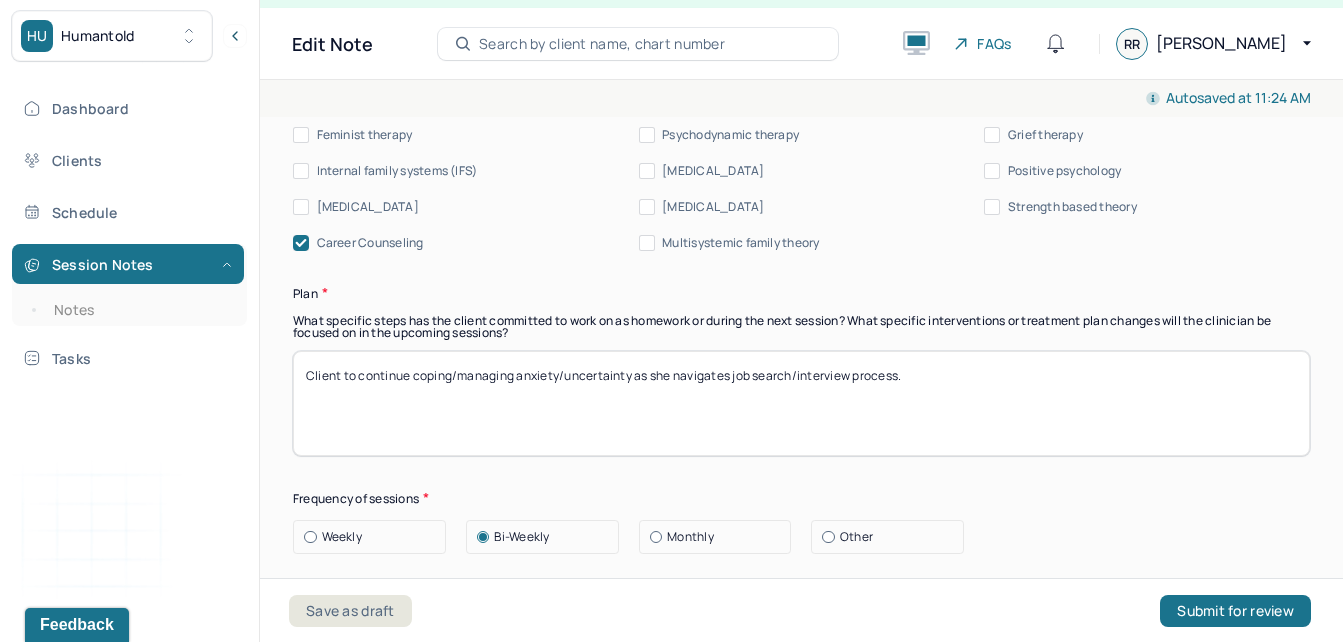 click on "Client to continue coping/managing anxiety/uncertainty as she navigates job search/interview process." at bounding box center [801, 403] 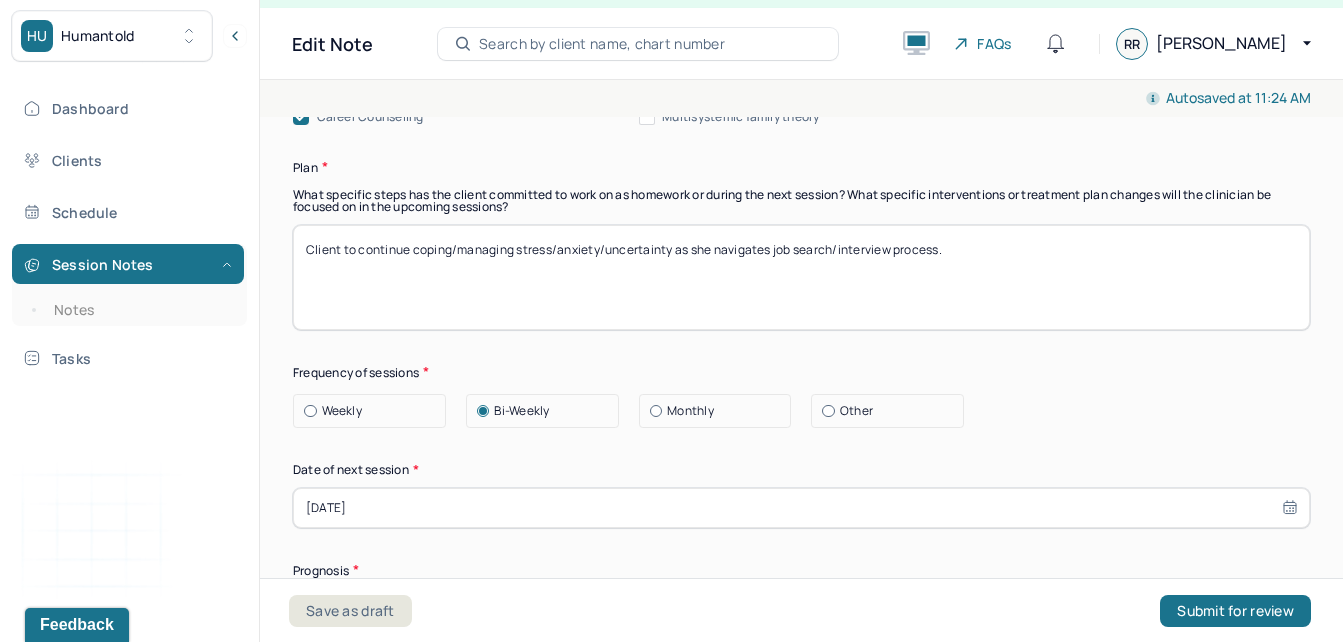 scroll, scrollTop: 2588, scrollLeft: 0, axis: vertical 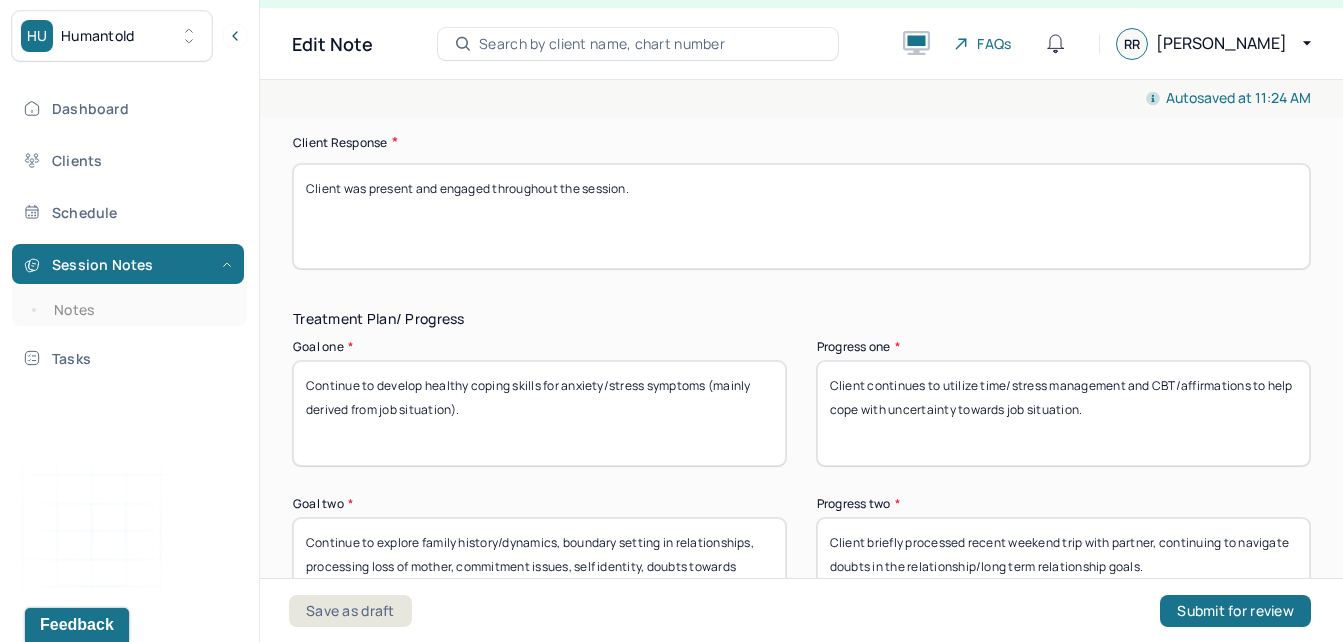 type on "Client to continue coping/managing stress/anxiety/uncertainty as she navigates job search/interview process." 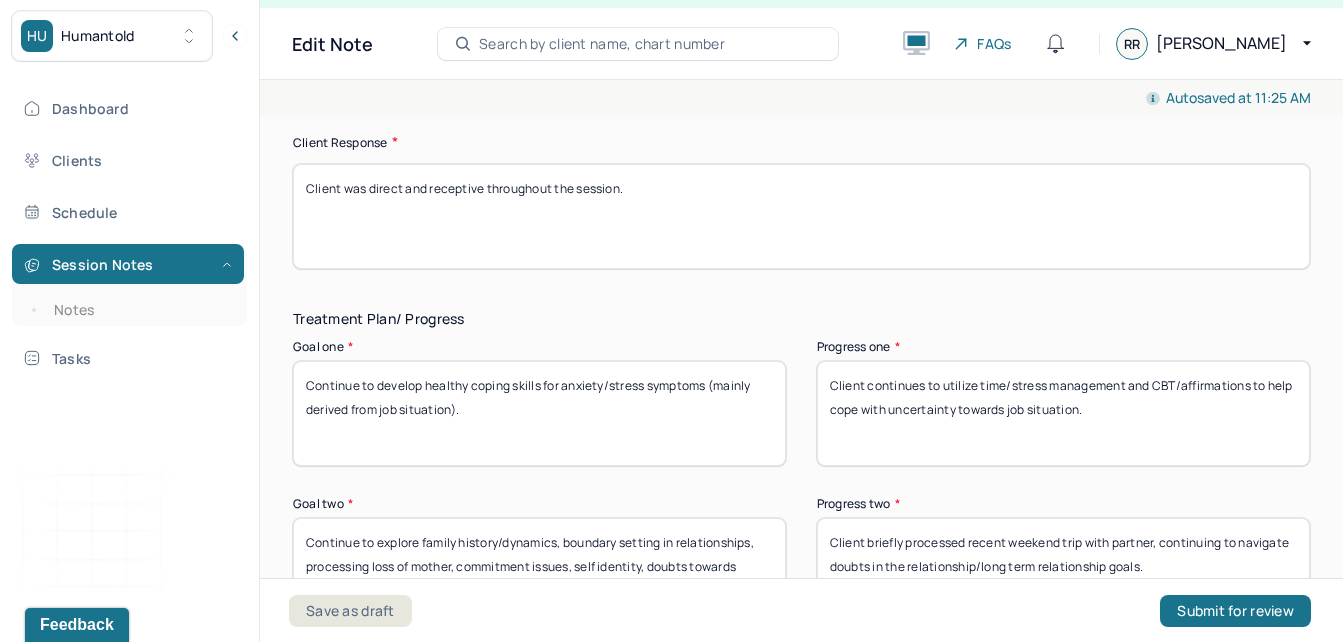 scroll, scrollTop: 3638, scrollLeft: 0, axis: vertical 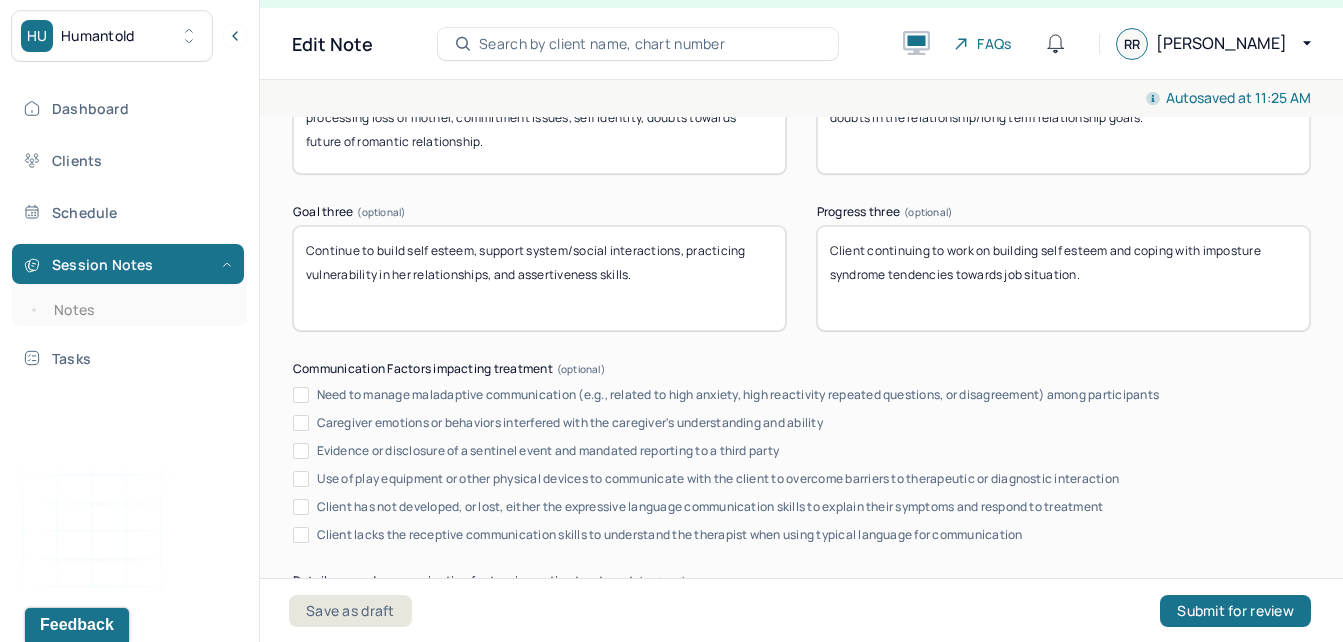 type on "Client was direct and receptive throughout the session." 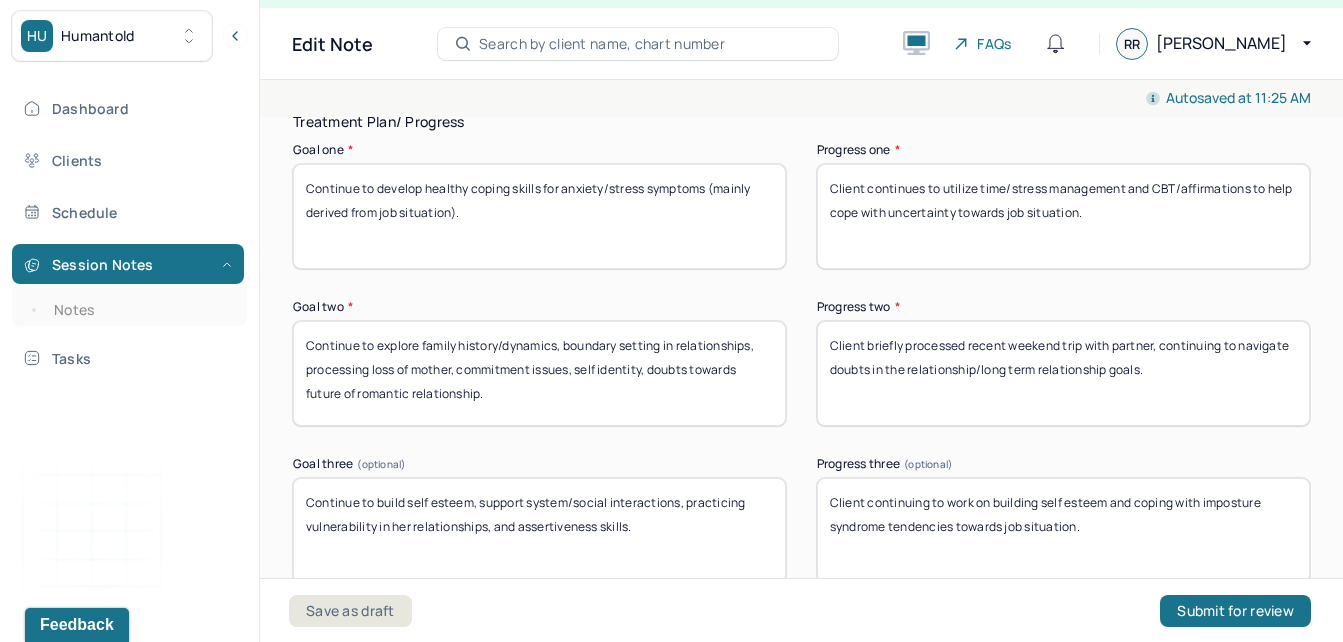 scroll, scrollTop: 3415, scrollLeft: 0, axis: vertical 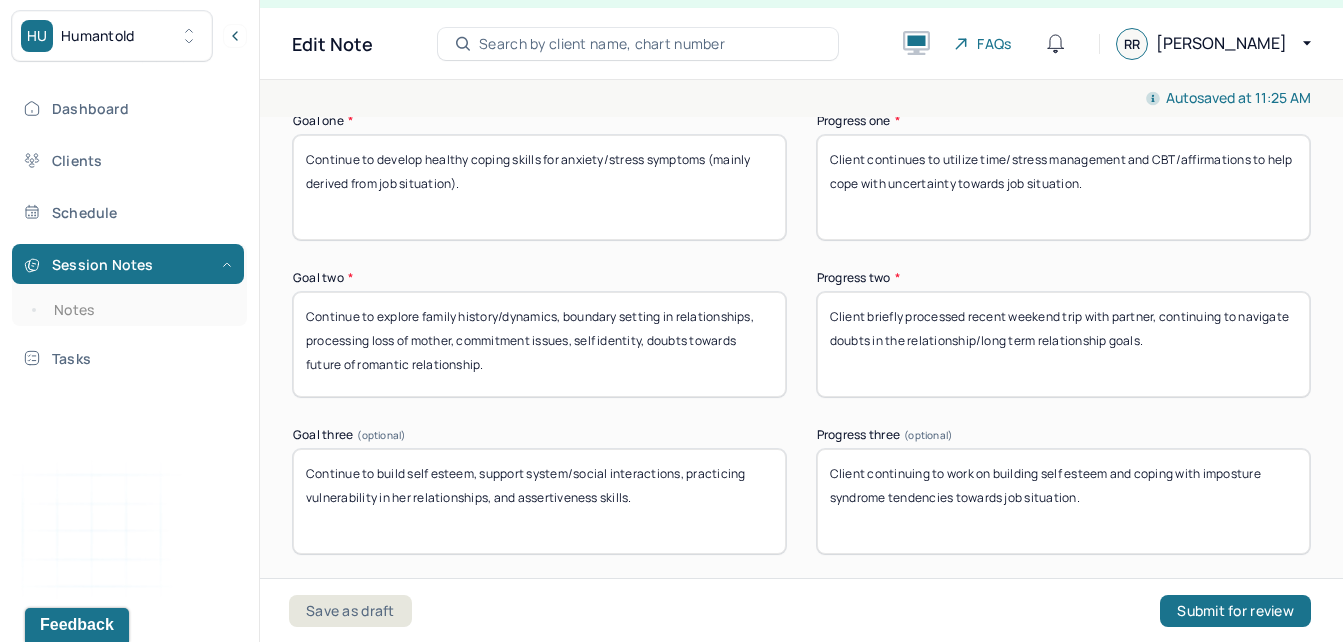 drag, startPoint x: 1228, startPoint y: 326, endPoint x: 833, endPoint y: 234, distance: 405.57245 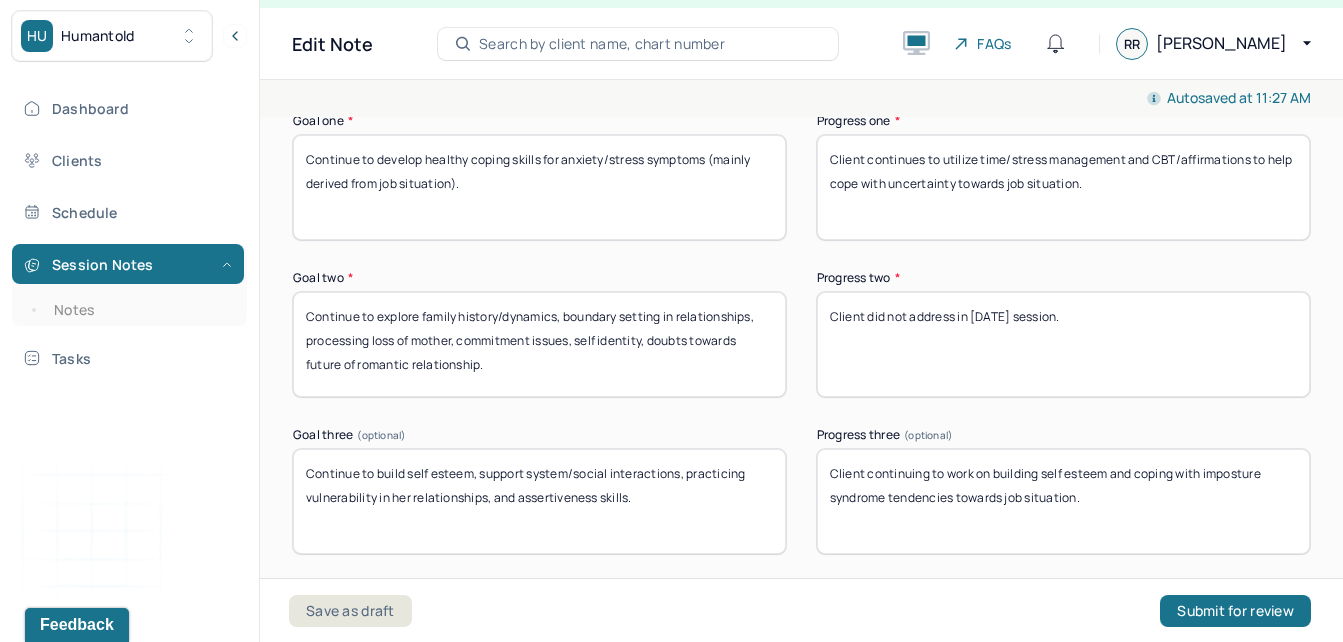 type on "Client did not address in [DATE] session." 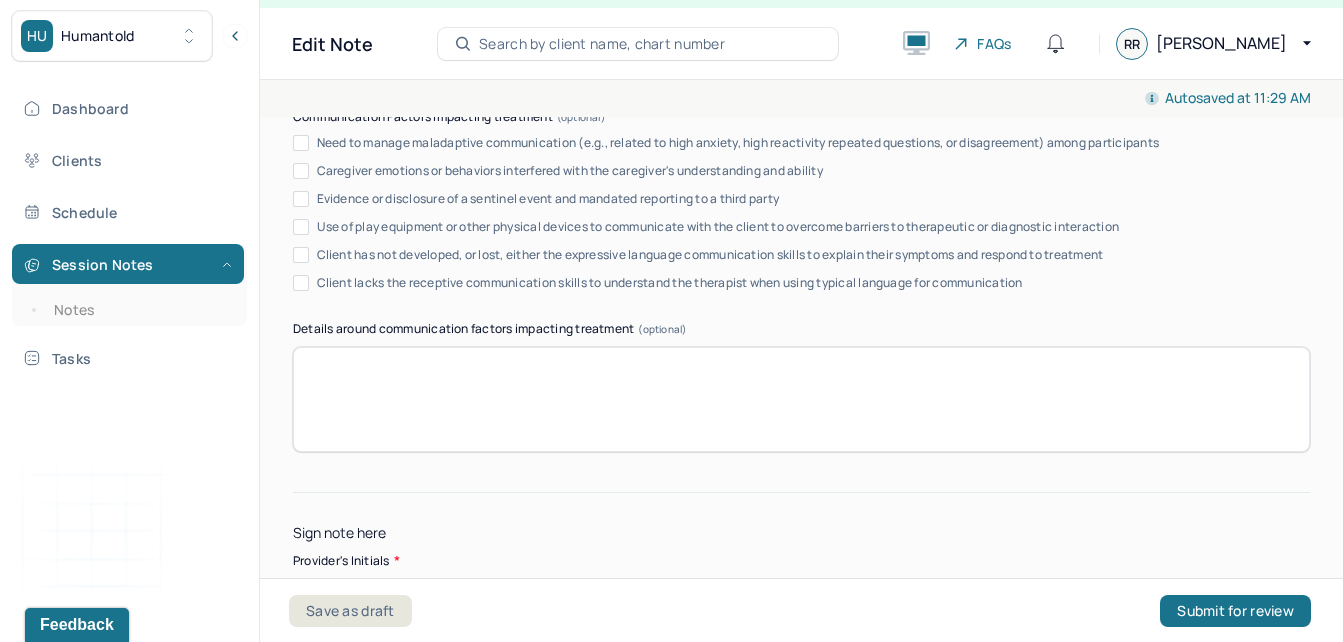 scroll, scrollTop: 4022, scrollLeft: 0, axis: vertical 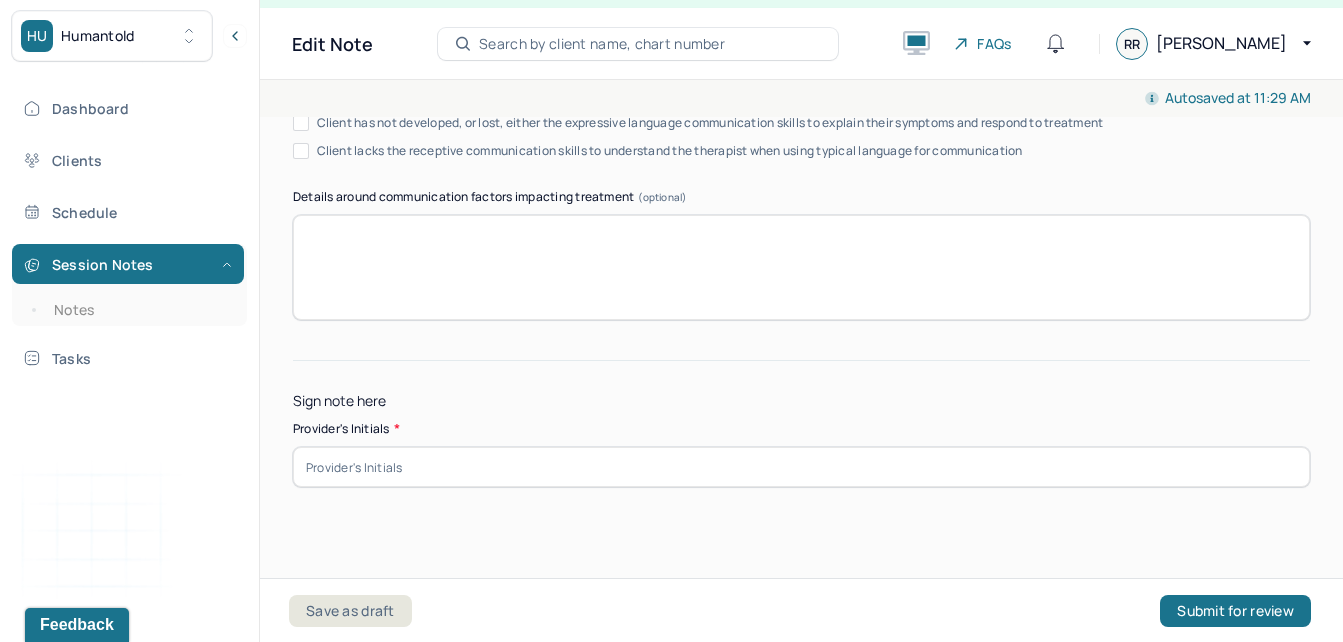 type on "Client continues to work on building self esteem and coping with imposture syndrome tendencies towards job situation and balancing social life while she has more time in her schedule since not working at the moment." 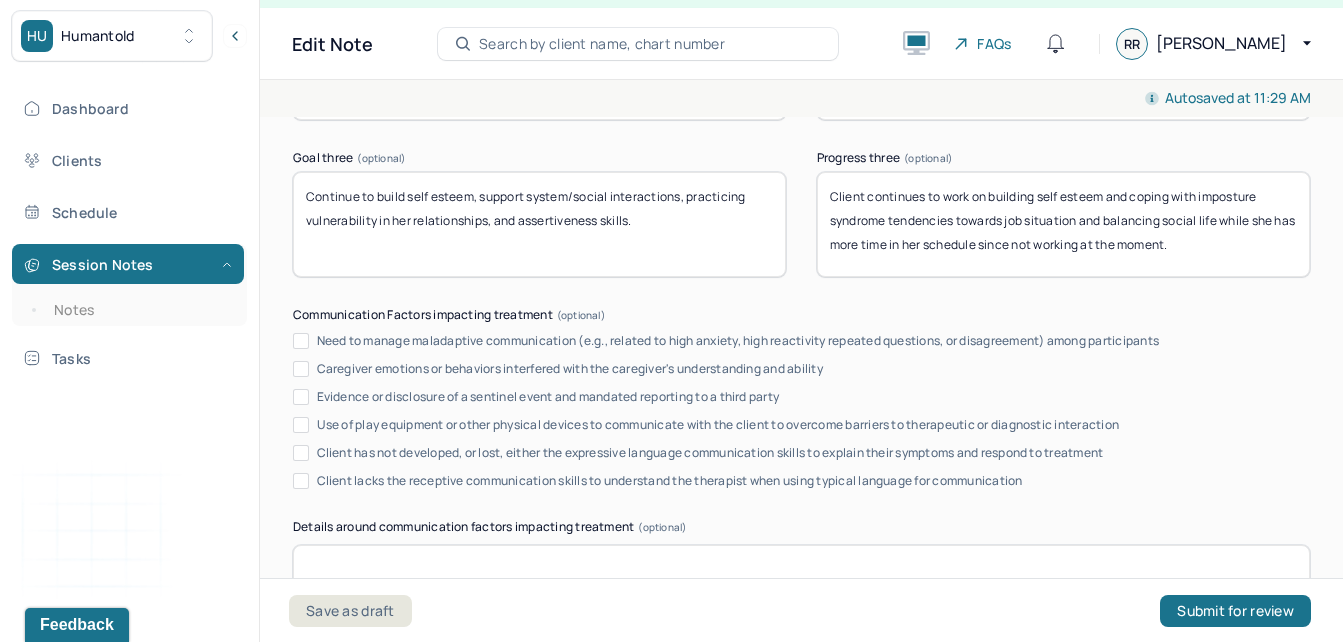 scroll, scrollTop: 3683, scrollLeft: 0, axis: vertical 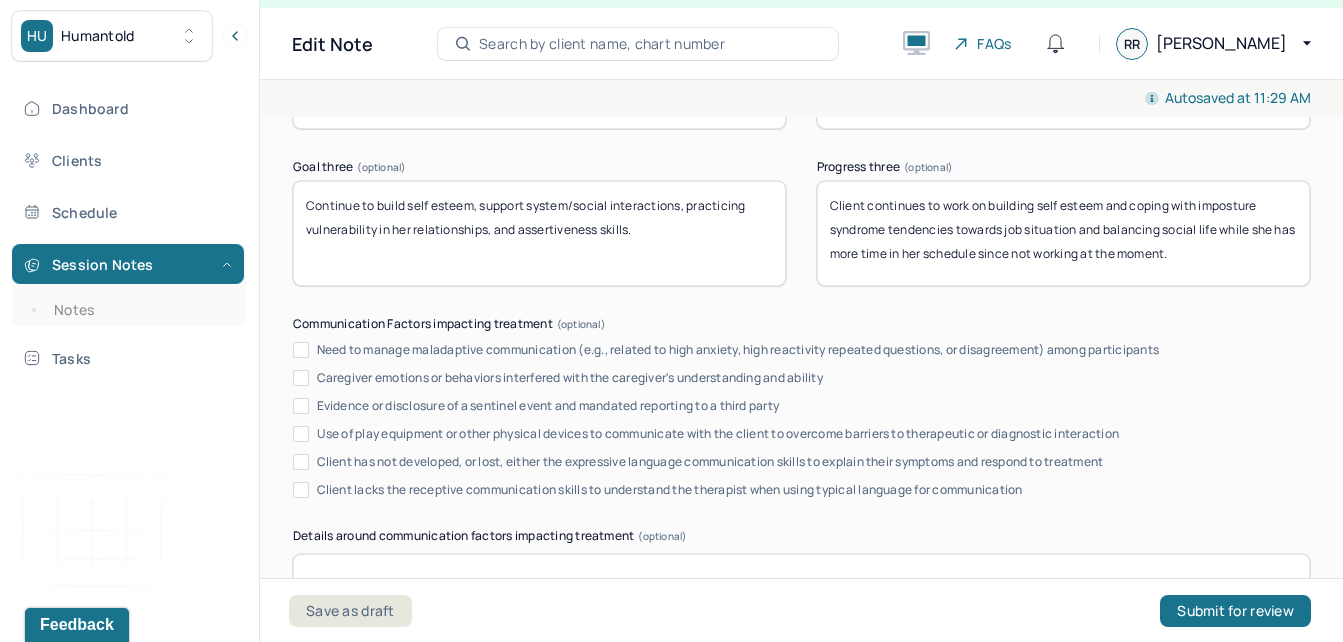 type on "RR" 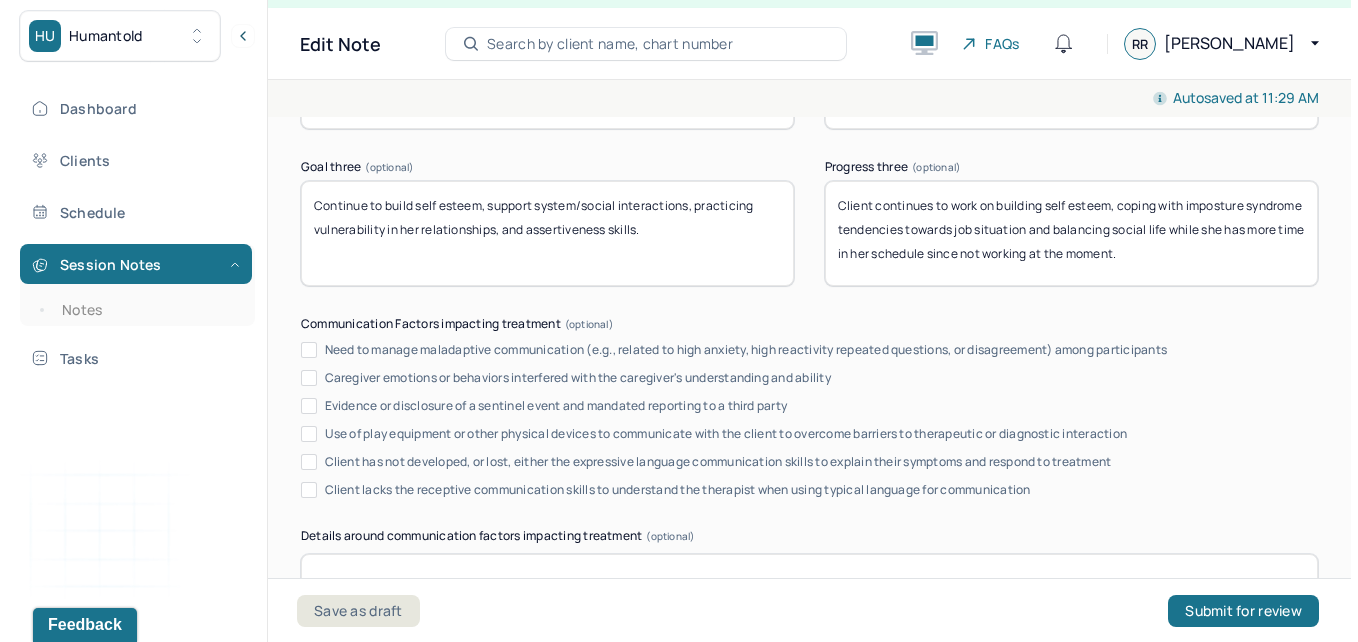 scroll, scrollTop: 4022, scrollLeft: 0, axis: vertical 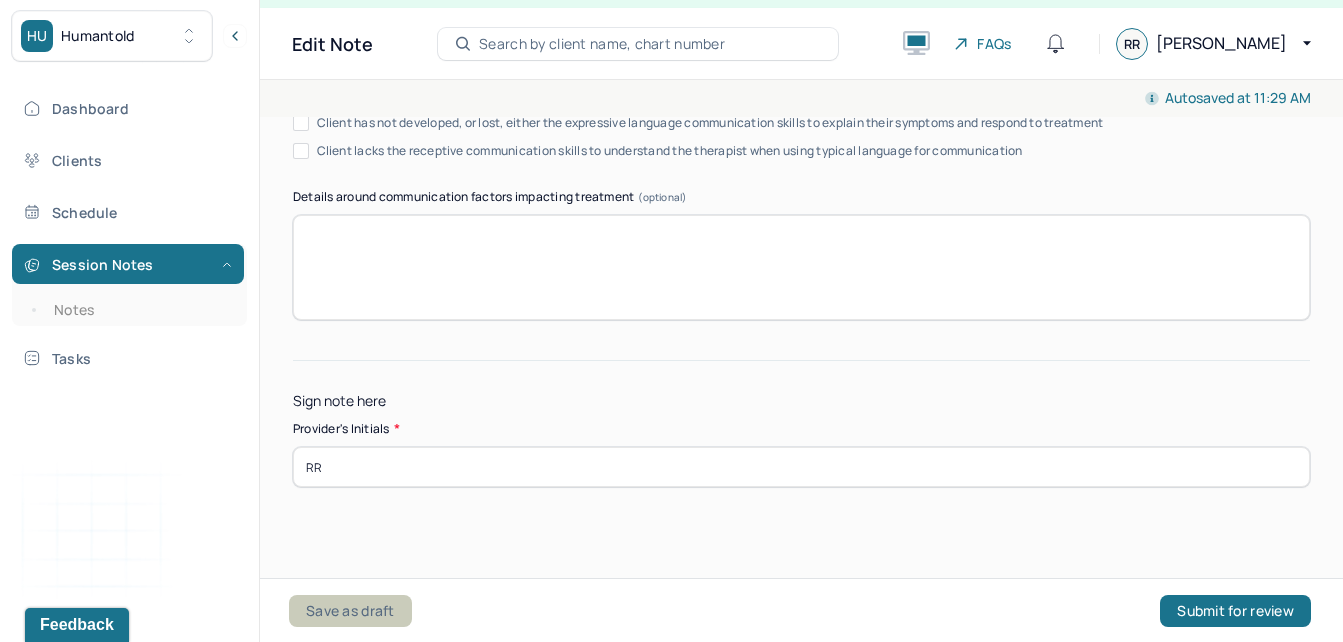 type on "Client continues to work on building self esteem, coping with imposture syndrome tendencies towards job situation and balancing social life while she has more time in her schedule since not working at the moment." 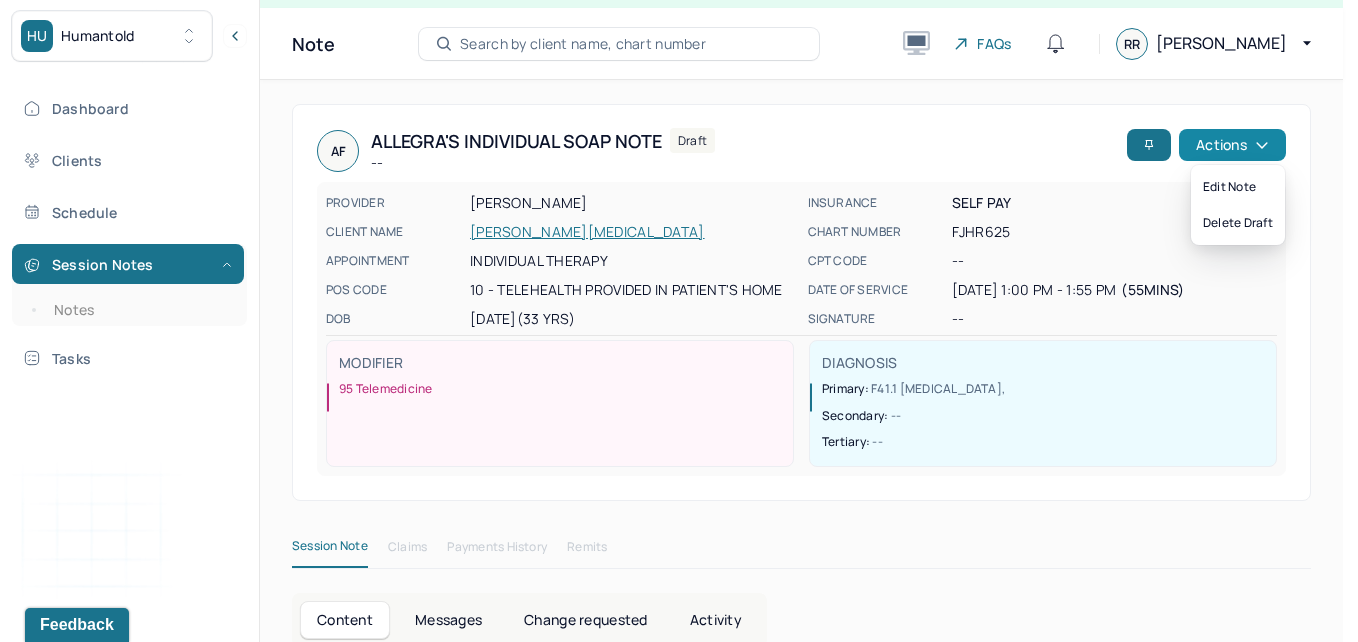 click on "Actions" at bounding box center (1232, 145) 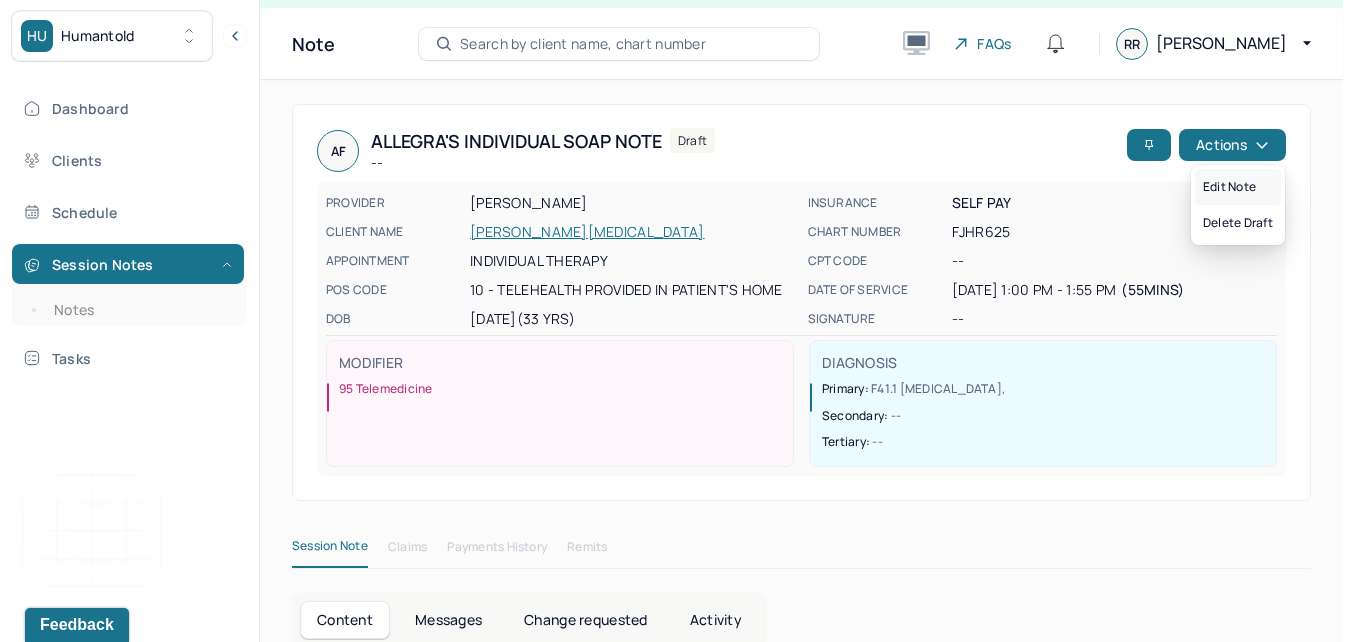 click on "Edit note" at bounding box center [1238, 187] 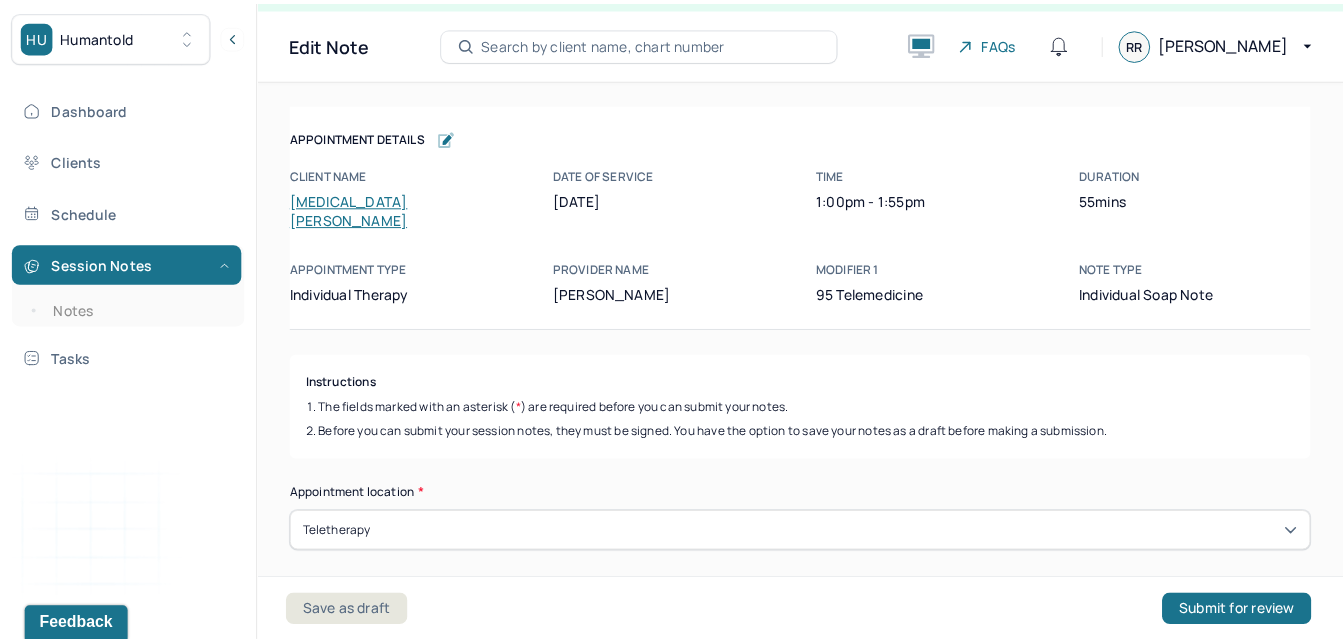 scroll, scrollTop: 0, scrollLeft: 0, axis: both 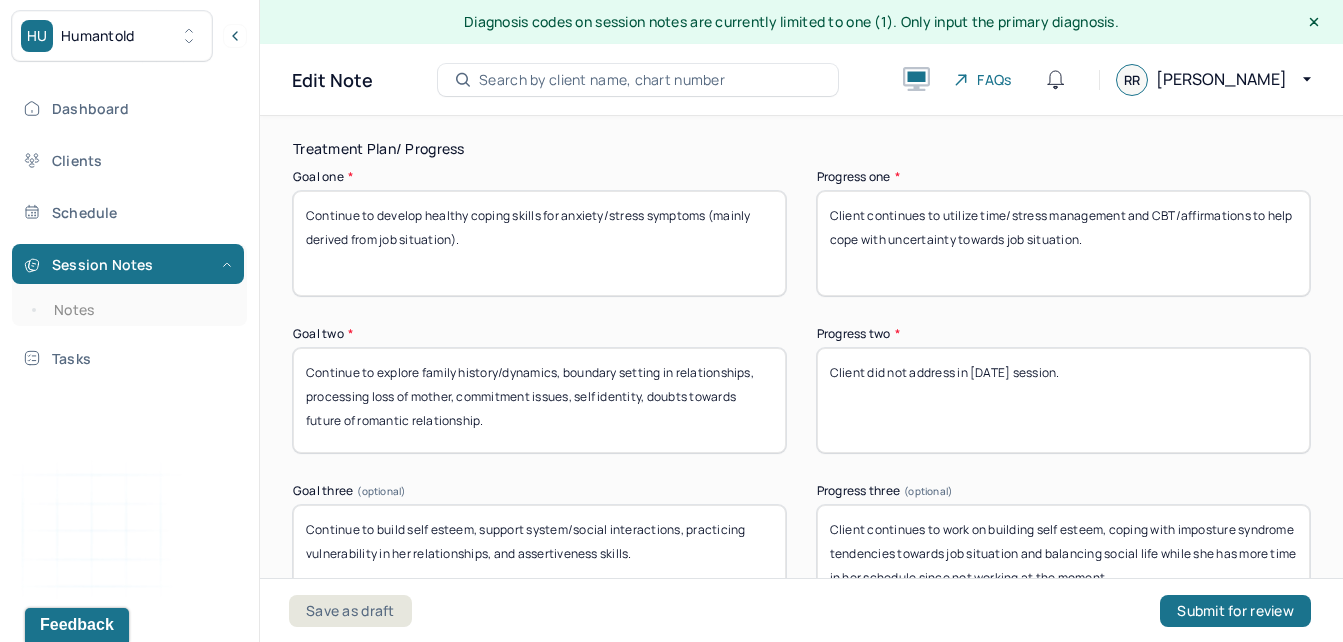 drag, startPoint x: 1109, startPoint y: 374, endPoint x: 706, endPoint y: 265, distance: 417.48053 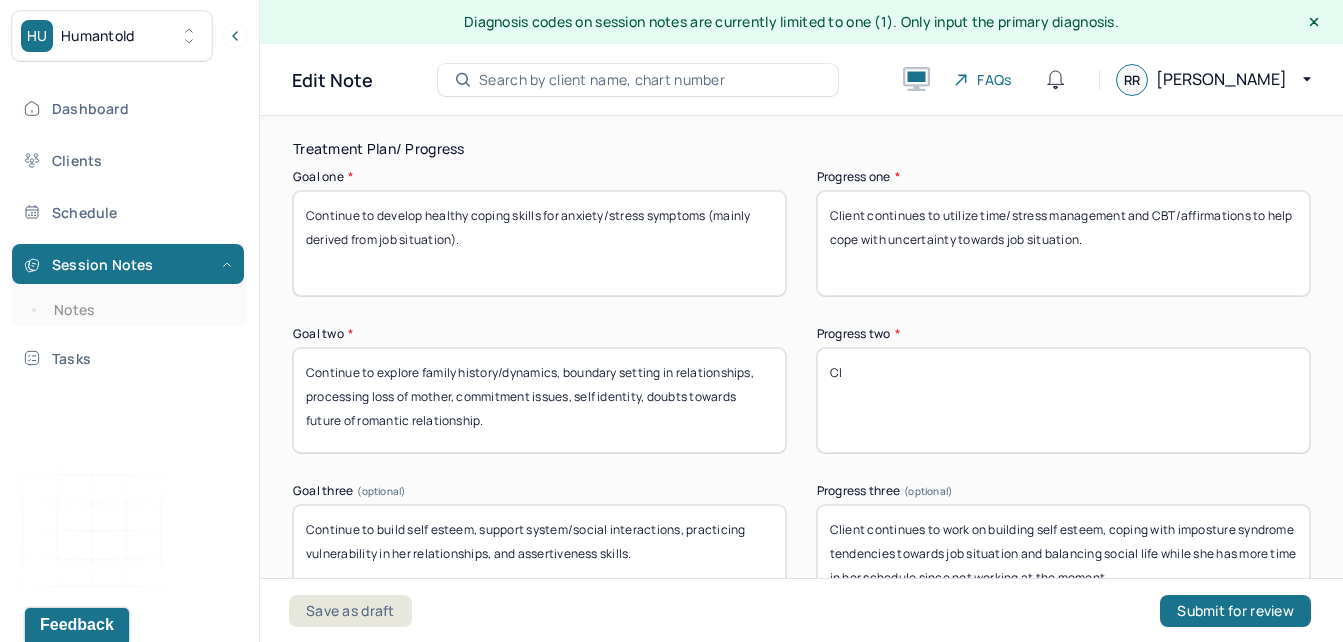 type on "C" 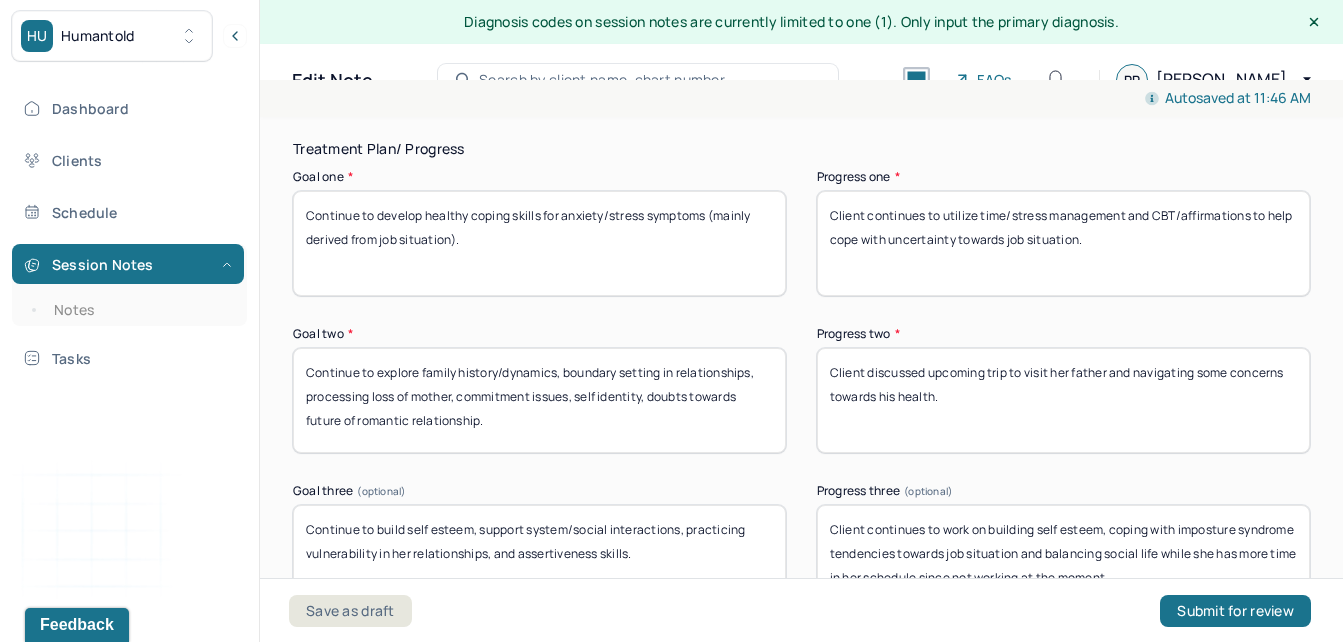 scroll, scrollTop: 4022, scrollLeft: 0, axis: vertical 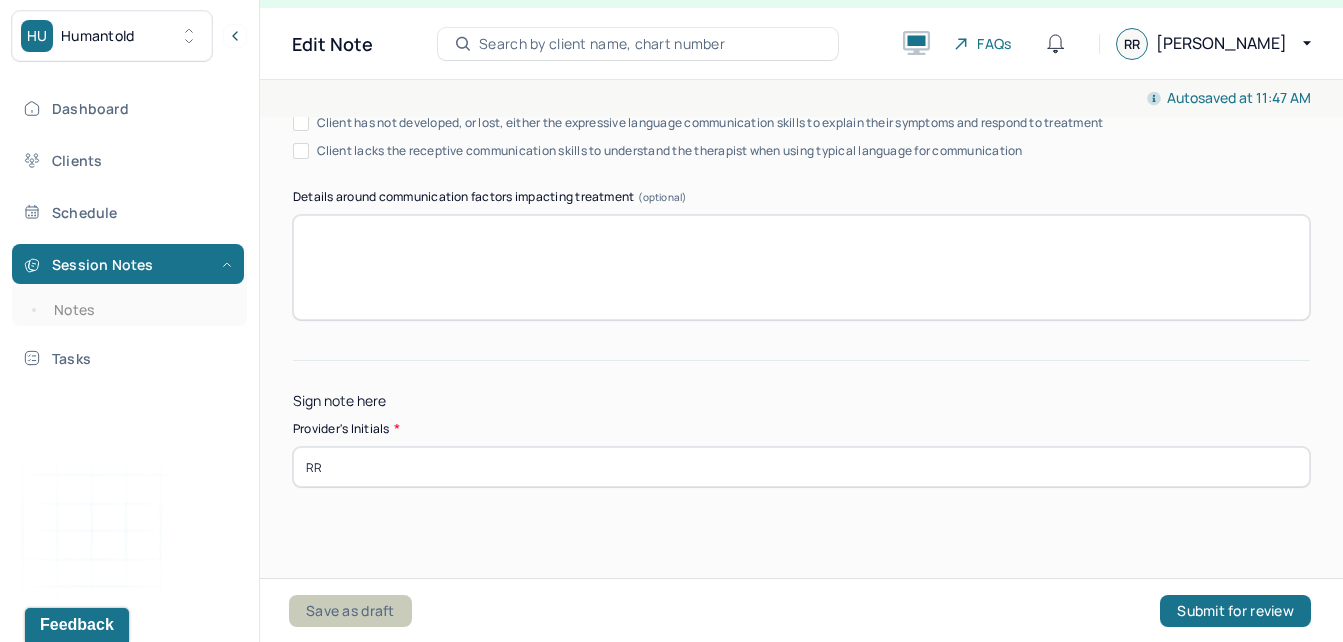 type on "Client discussed upcoming trip to visit her father and navigating some concerns towards his health." 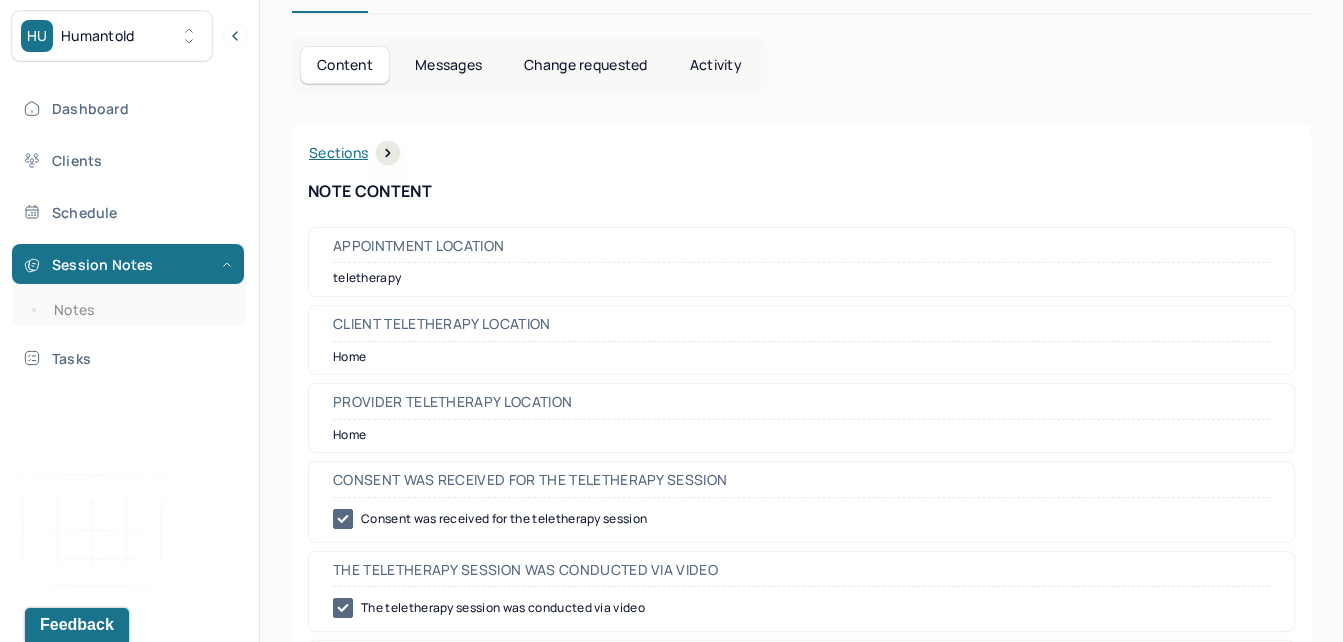 scroll, scrollTop: 597, scrollLeft: 0, axis: vertical 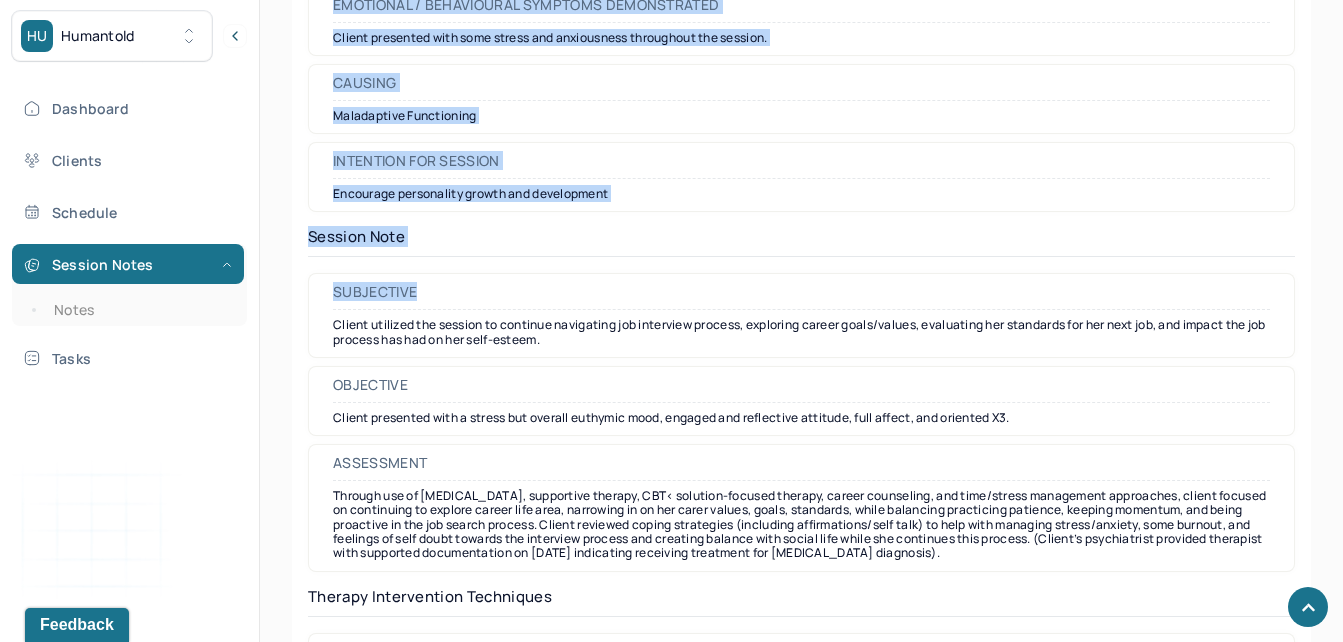 drag, startPoint x: 367, startPoint y: 606, endPoint x: 445, endPoint y: 297, distance: 318.69263 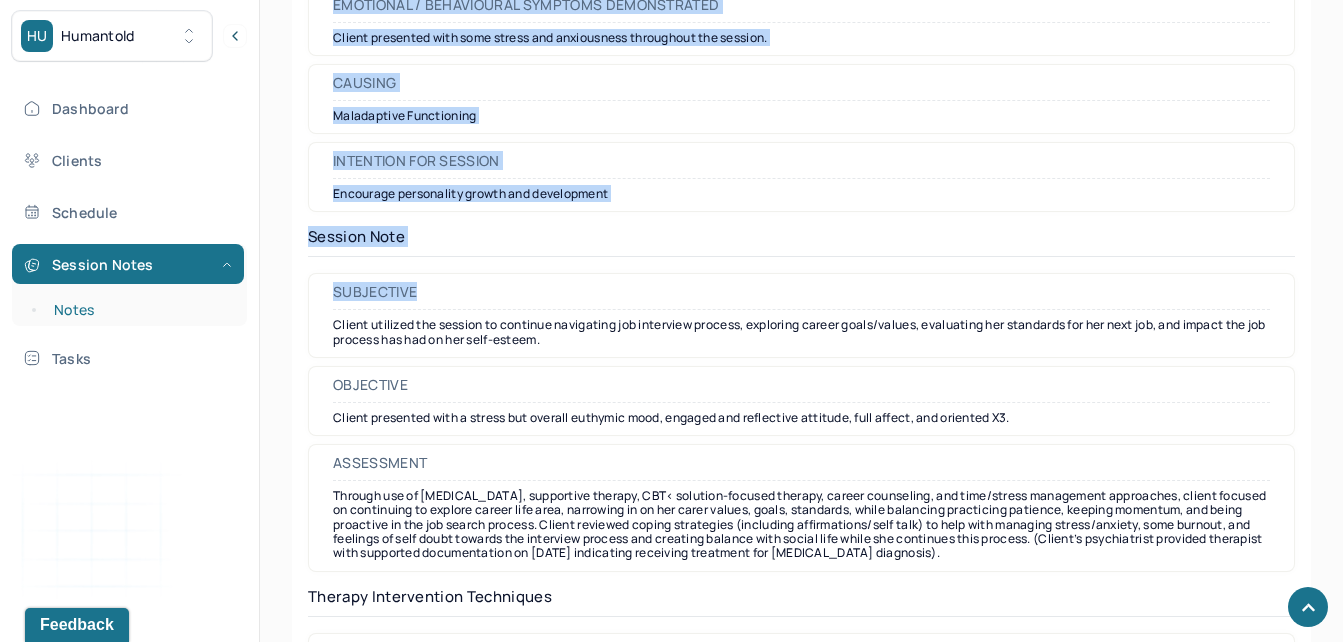 click on "Notes" at bounding box center (139, 310) 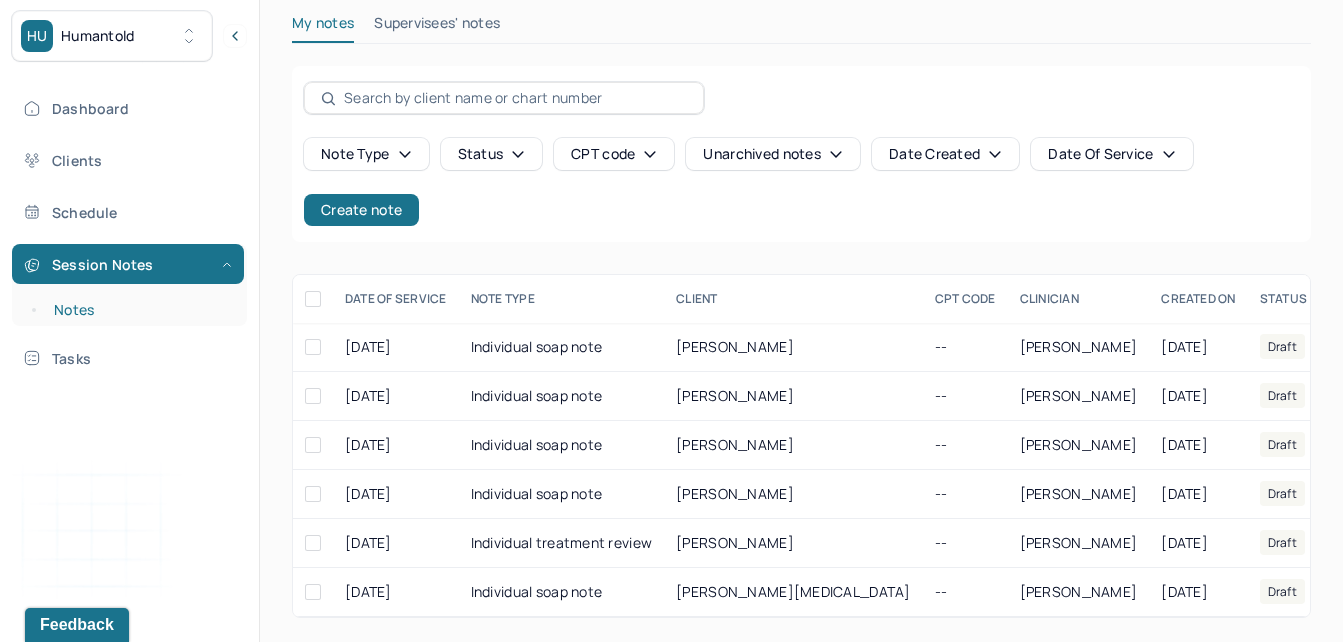 scroll, scrollTop: 143, scrollLeft: 0, axis: vertical 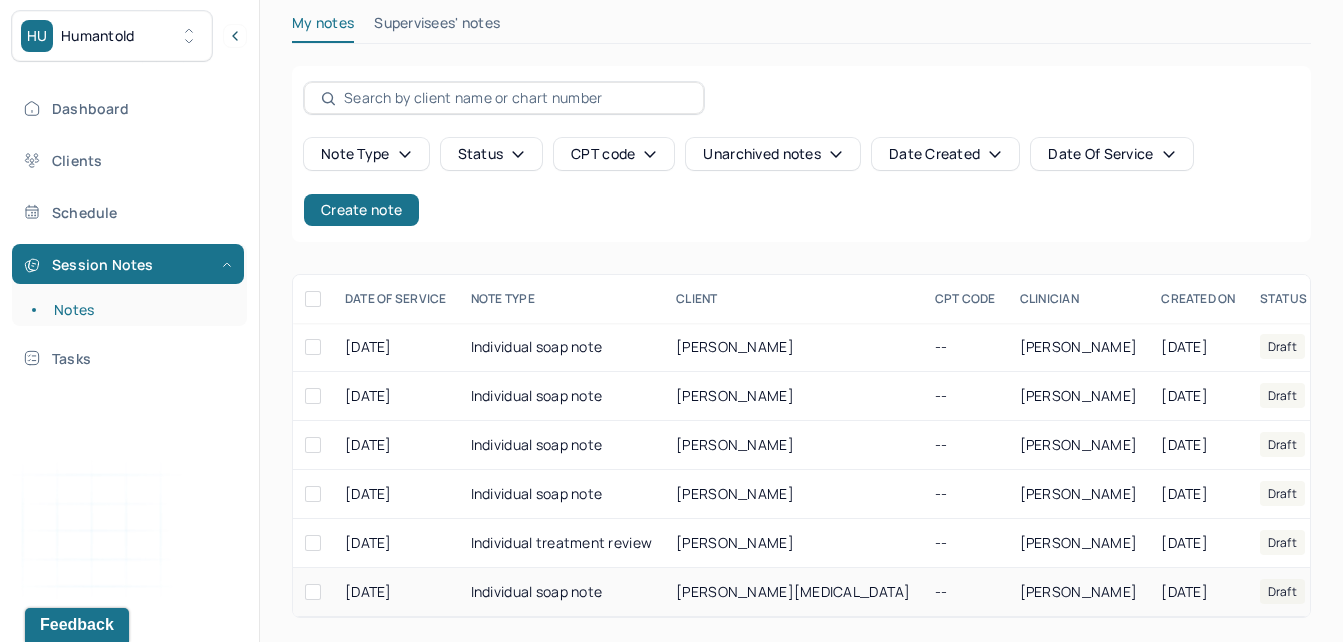 click on "[PERSON_NAME][MEDICAL_DATA]" at bounding box center (793, 591) 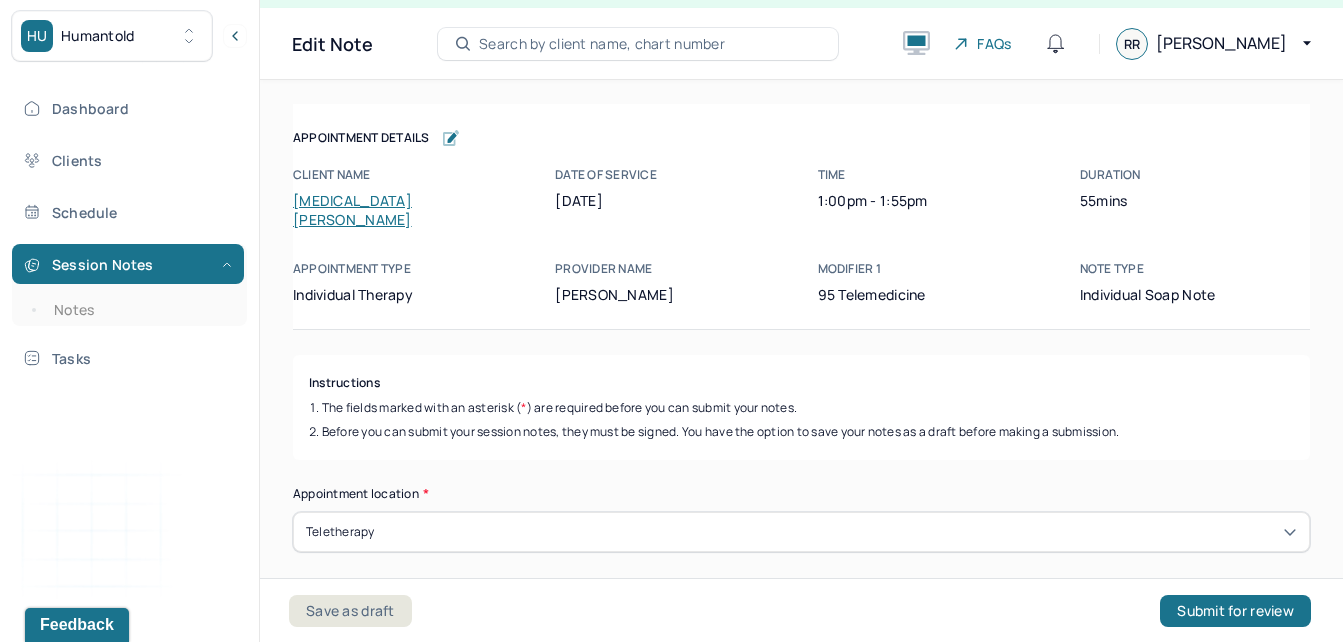 scroll, scrollTop: 36, scrollLeft: 0, axis: vertical 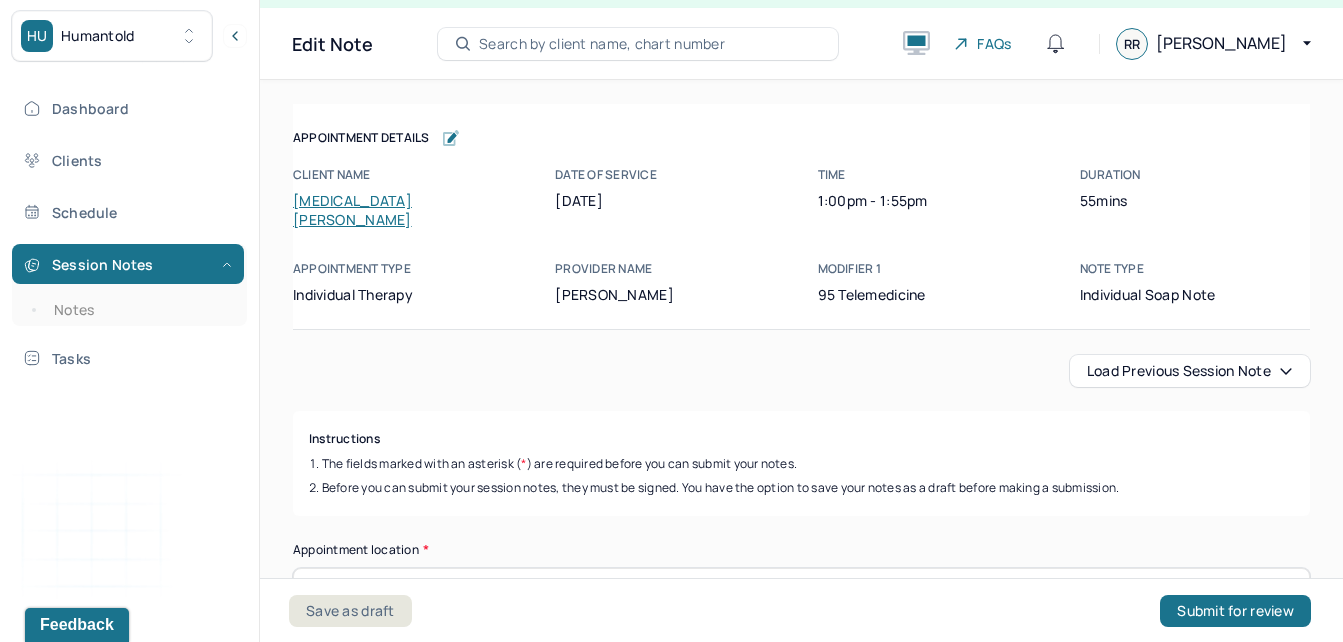 drag, startPoint x: 1305, startPoint y: 155, endPoint x: 868, endPoint y: 171, distance: 437.29282 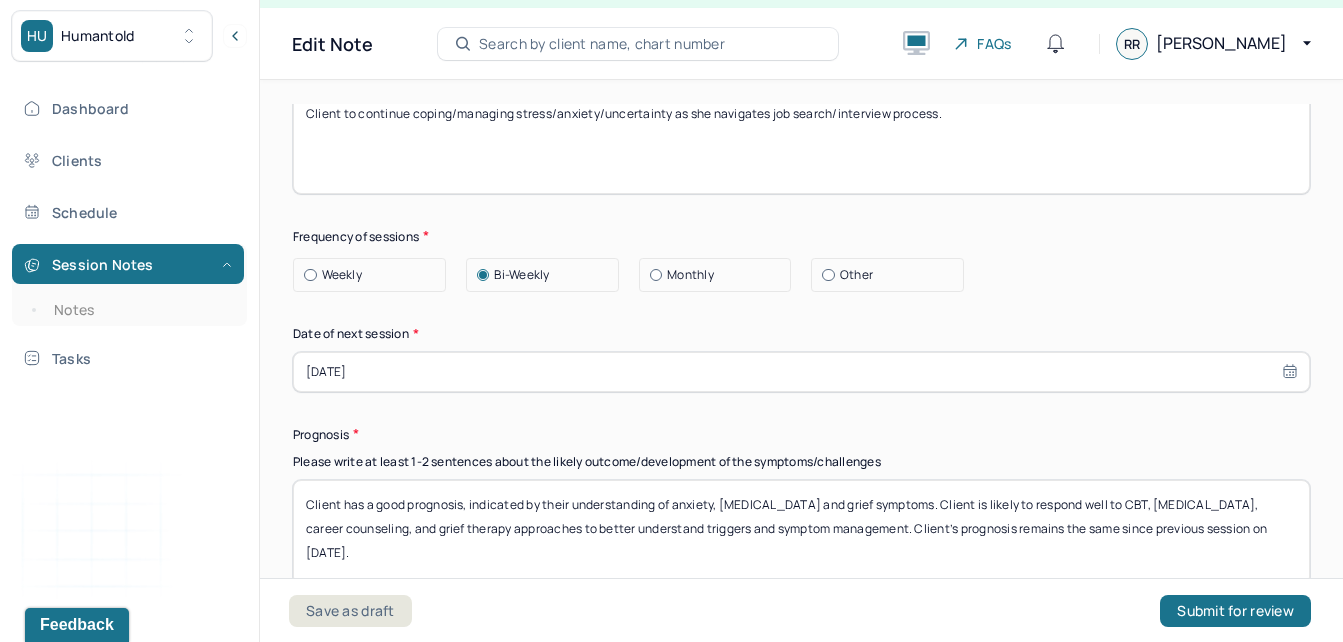 scroll, scrollTop: 4022, scrollLeft: 0, axis: vertical 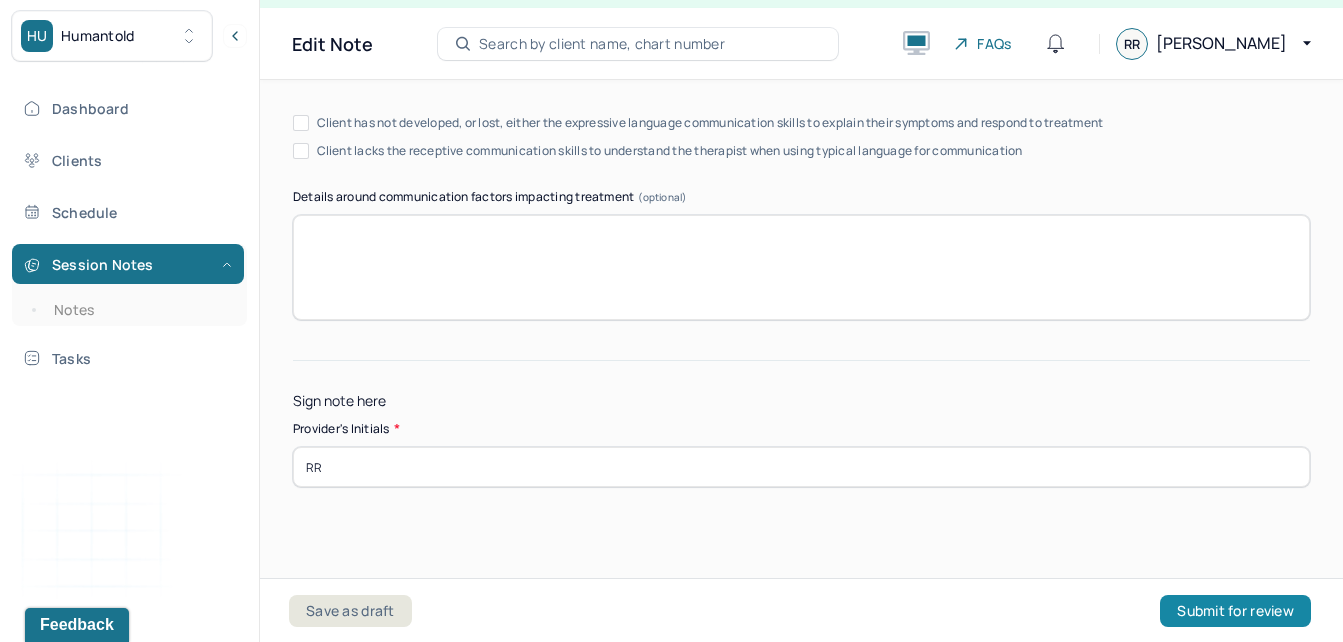 click on "Submit for review" at bounding box center [1235, 611] 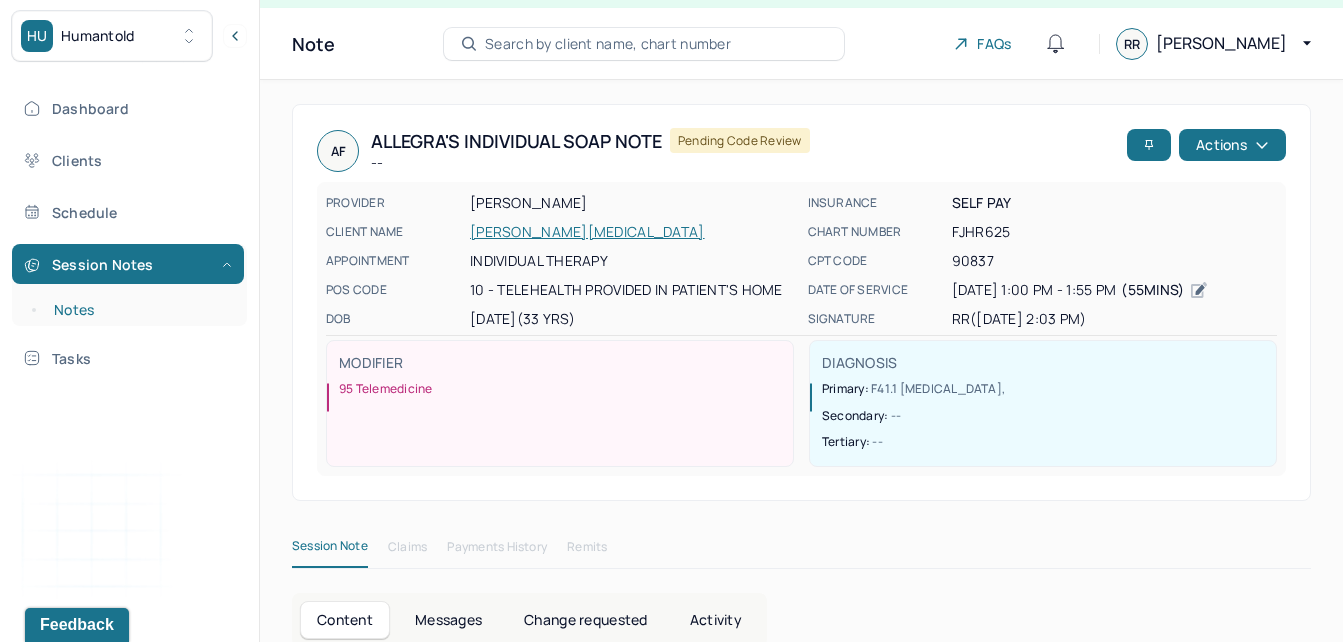 click on "Notes" at bounding box center (139, 310) 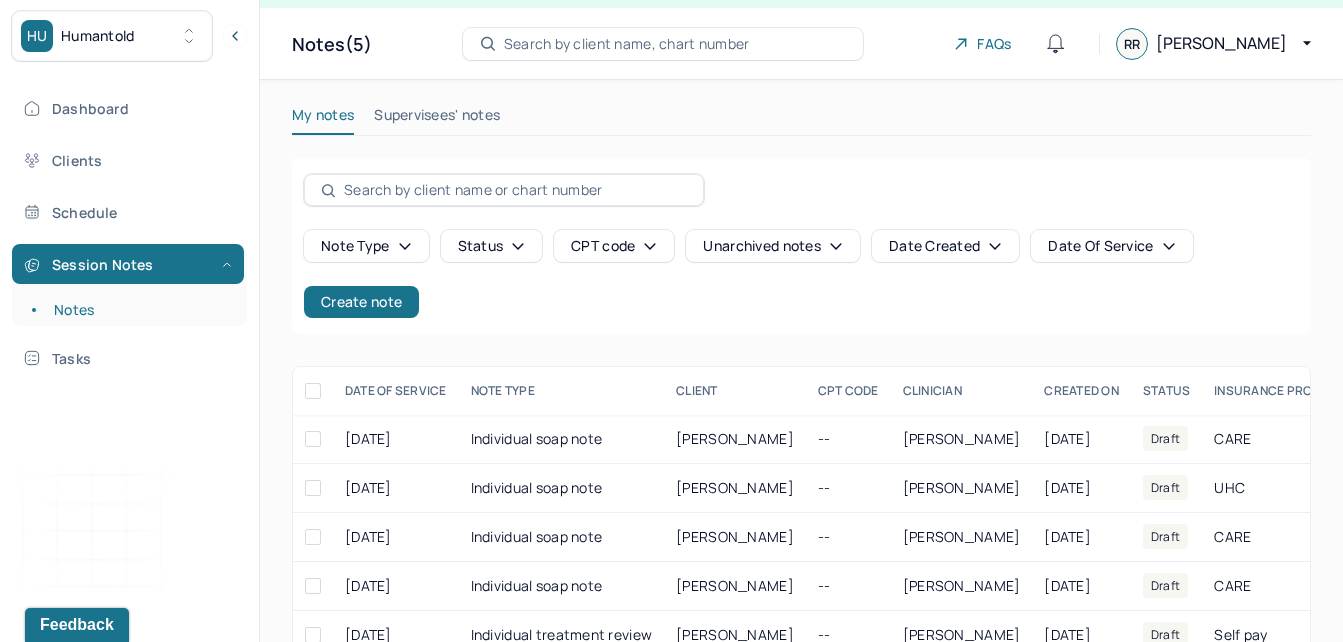 drag, startPoint x: 1348, startPoint y: 246, endPoint x: 824, endPoint y: 150, distance: 532.7213 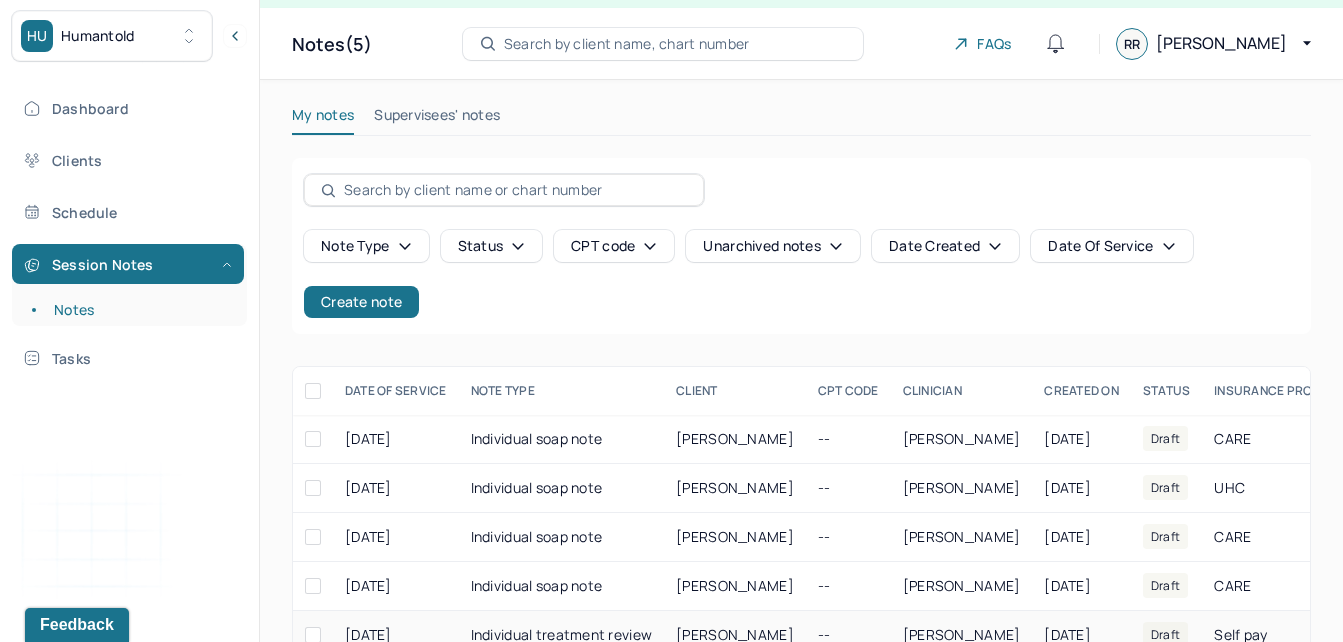 drag, startPoint x: 1355, startPoint y: 402, endPoint x: 602, endPoint y: 633, distance: 787.6357 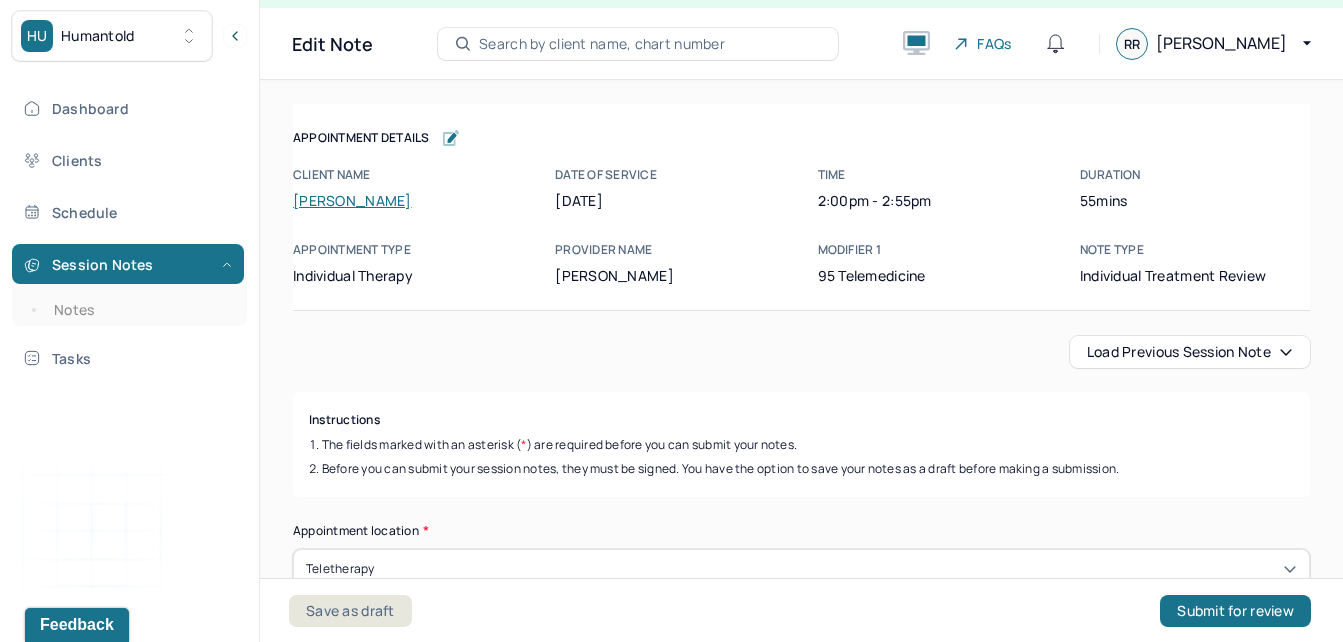drag, startPoint x: 1300, startPoint y: 150, endPoint x: 1315, endPoint y: 545, distance: 395.2847 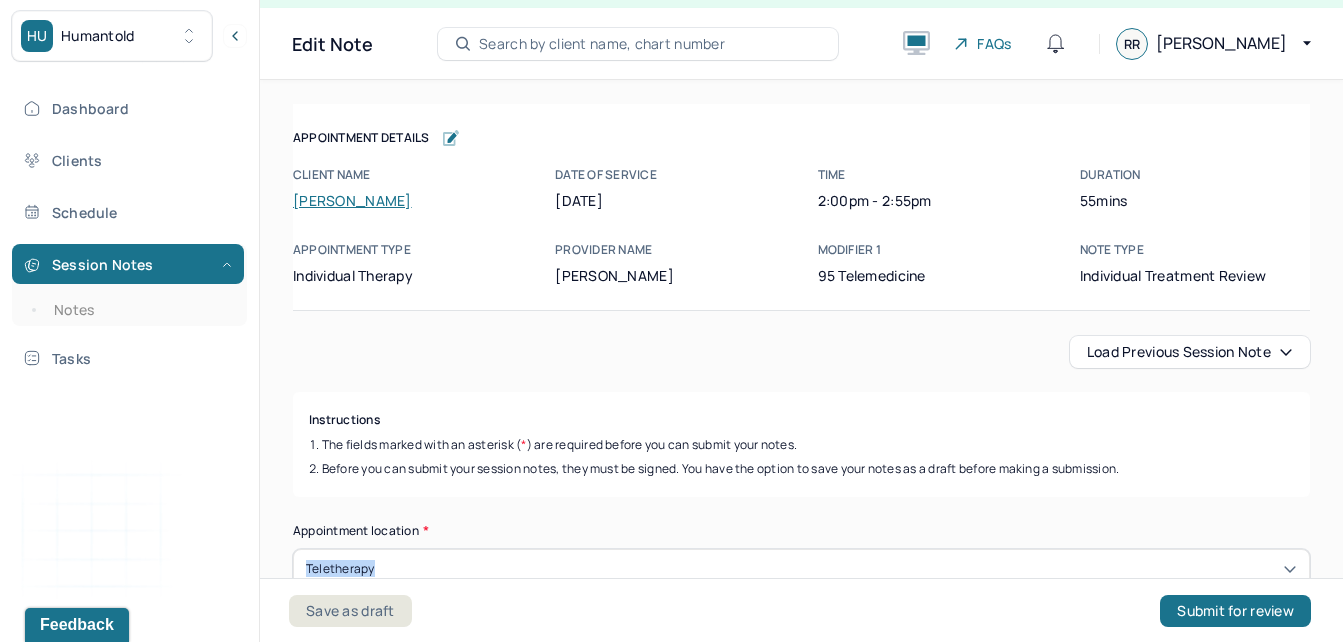 click on "Appointment Details     Client name [PERSON_NAME] Date of service [DATE] Time 2:00pm - 2:55pm Duration 55mins Appointment type individual therapy Provider name [PERSON_NAME] Modifier 1 95 Telemedicine Note type Individual treatment review Appointment Details     Client name [PERSON_NAME] Date of service [DATE] Time 2:00pm - 2:55pm Duration 55mins Appointment type individual therapy Provider name [PERSON_NAME] Modifier 1 95 Telemedicine Note type Individual treatment review   Load previous session note   Instructions The fields marked with an asterisk ( * ) are required before you can submit your notes. Before you can submit your session notes, they must be signed. You have the option to save your notes as a draft before making a submission. Appointment location * Teletherapy Client Teletherapy Location Home Office Other Provider Teletherapy Location Home Office Other Consent was received for the teletherapy session The teletherapy session was conducted via video Primary diagnosis * Secondary diagnosis *" at bounding box center [801, 361] 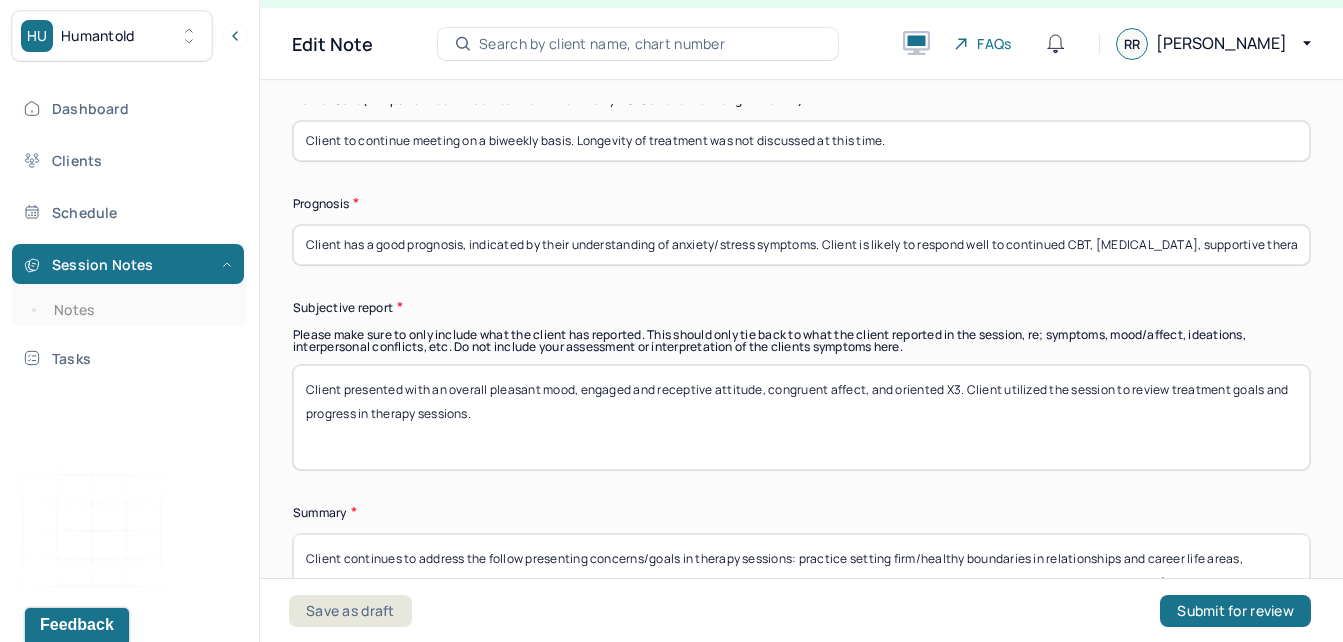 scroll, scrollTop: 6368, scrollLeft: 0, axis: vertical 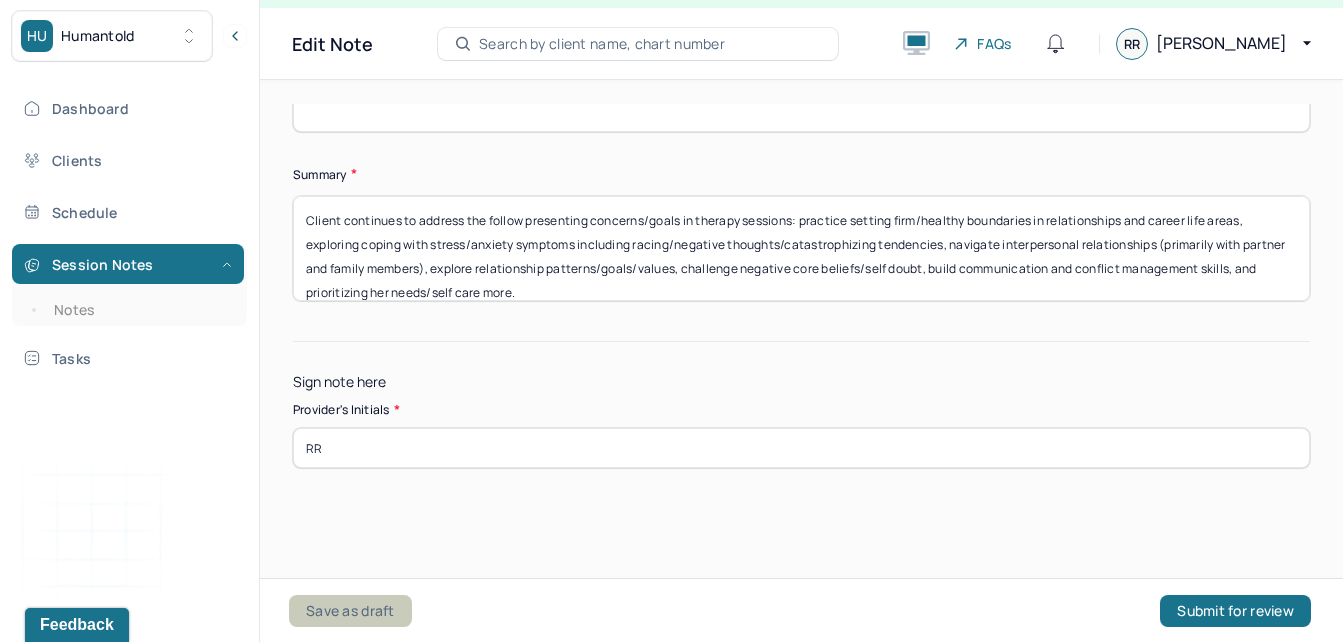 click on "Save as draft" at bounding box center [350, 611] 